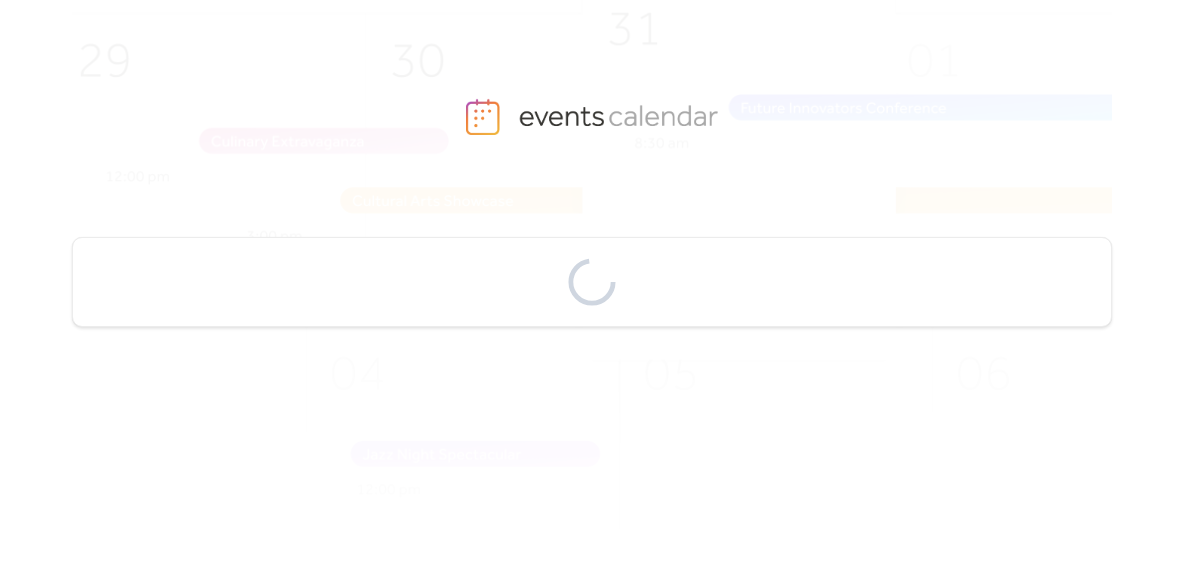 scroll, scrollTop: 0, scrollLeft: 0, axis: both 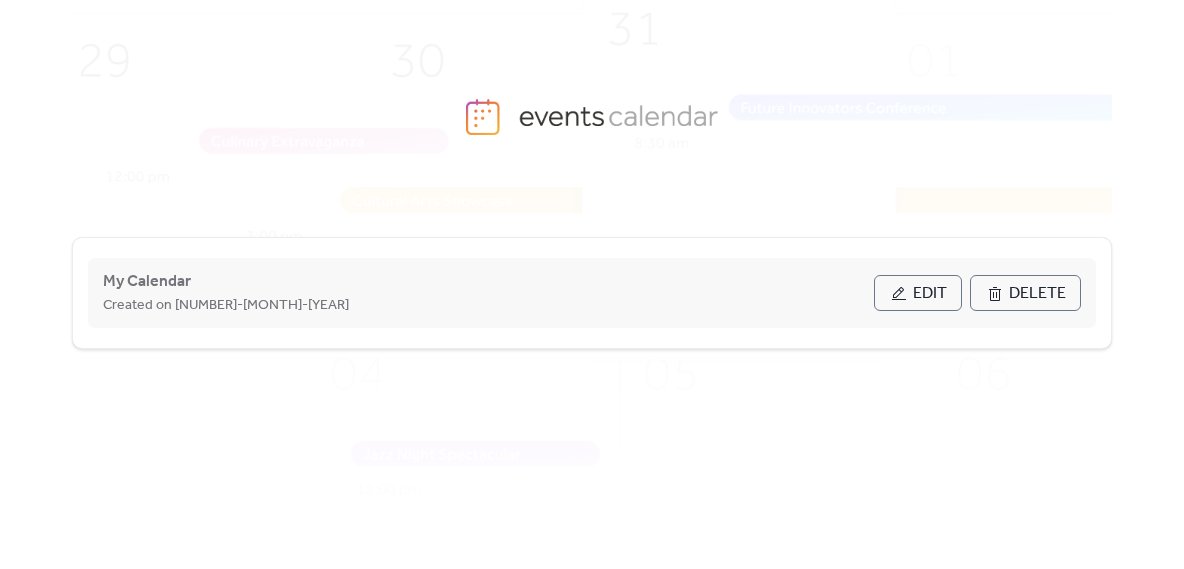 click on "Edit" at bounding box center (930, 294) 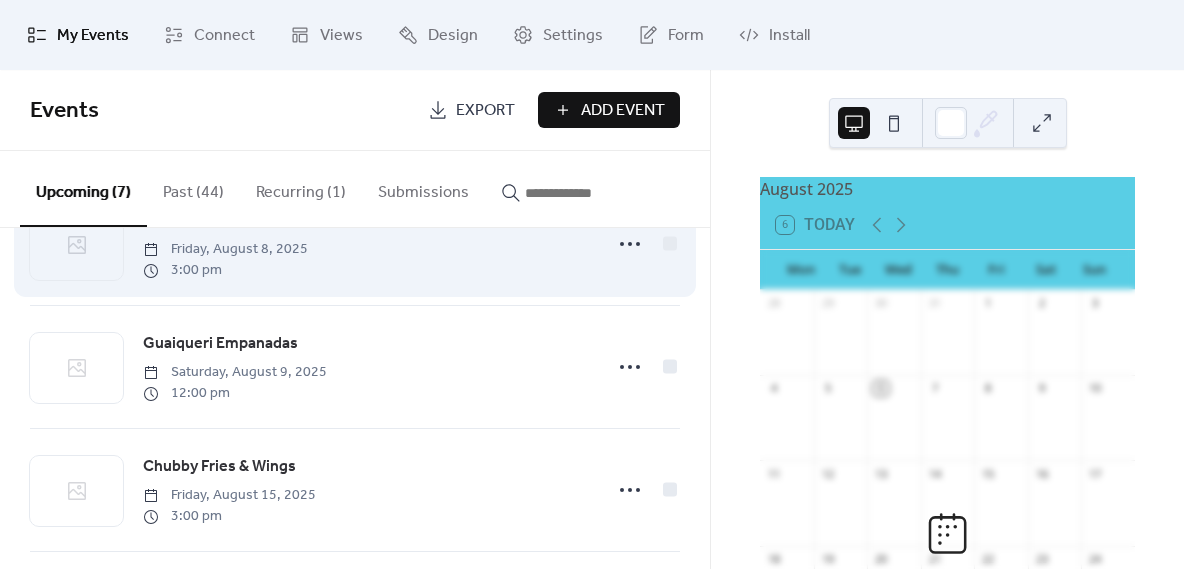 scroll, scrollTop: 0, scrollLeft: 0, axis: both 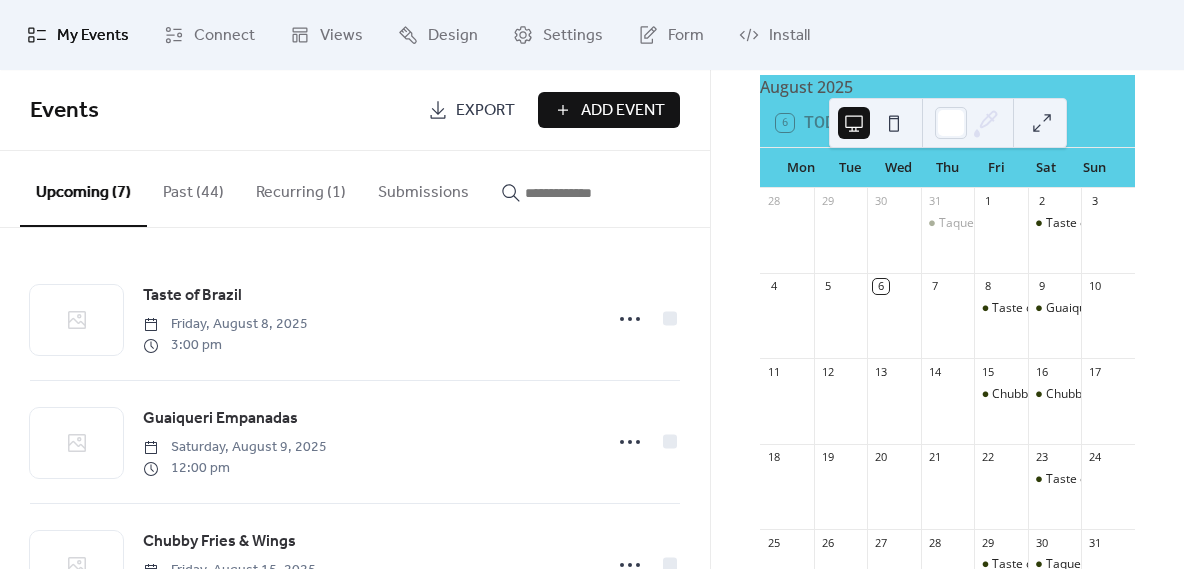 click on "Taste of Brazil" at bounding box center [1001, 325] 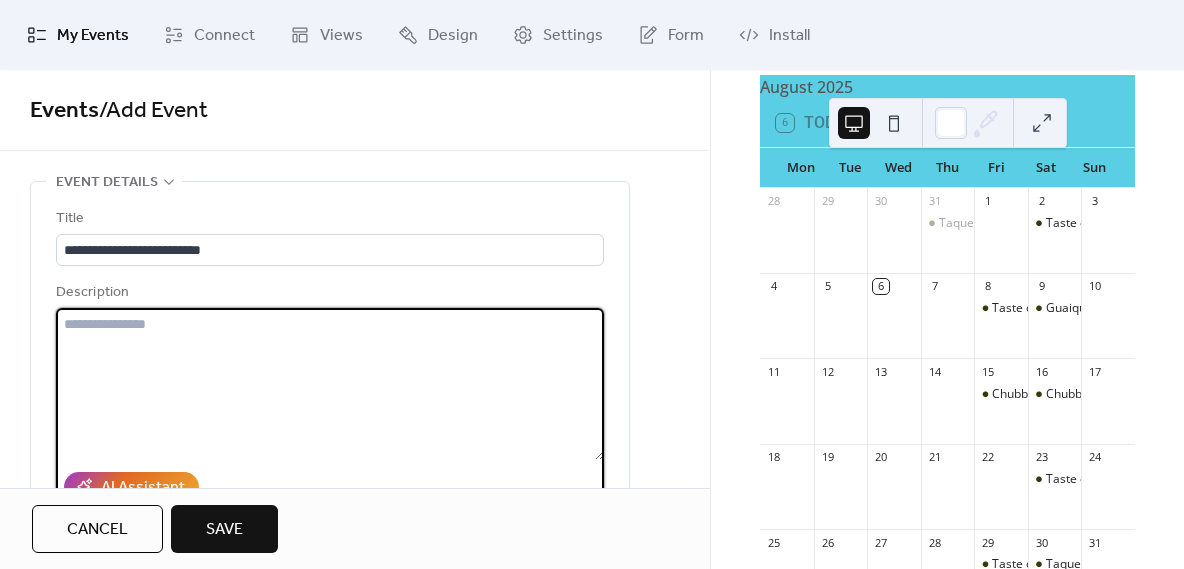 click at bounding box center (330, 384) 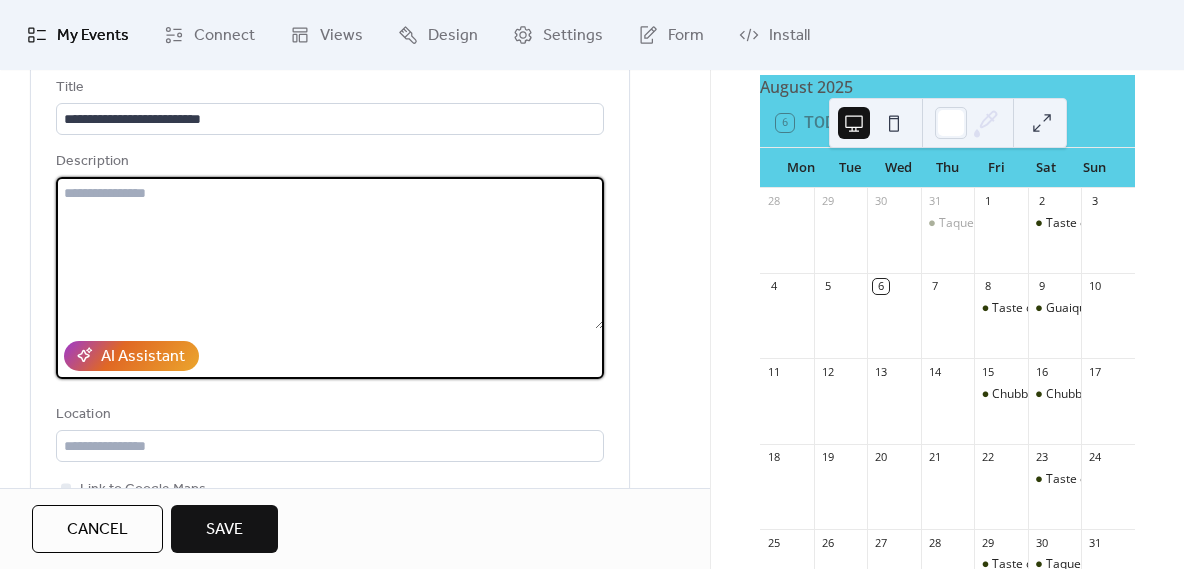 scroll, scrollTop: 112, scrollLeft: 0, axis: vertical 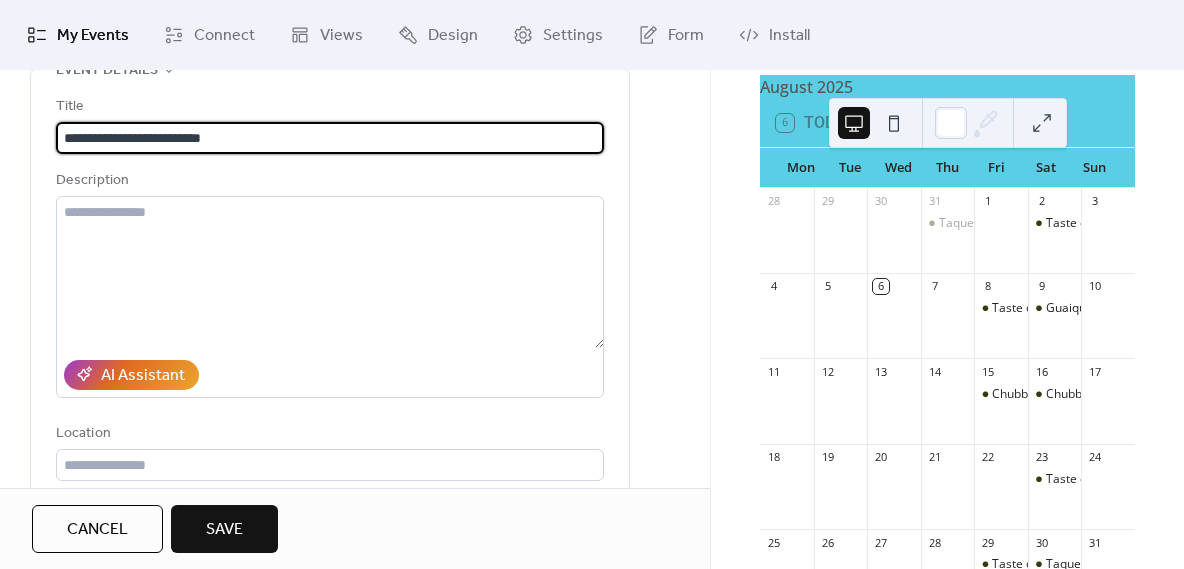 click on "**********" at bounding box center [330, 138] 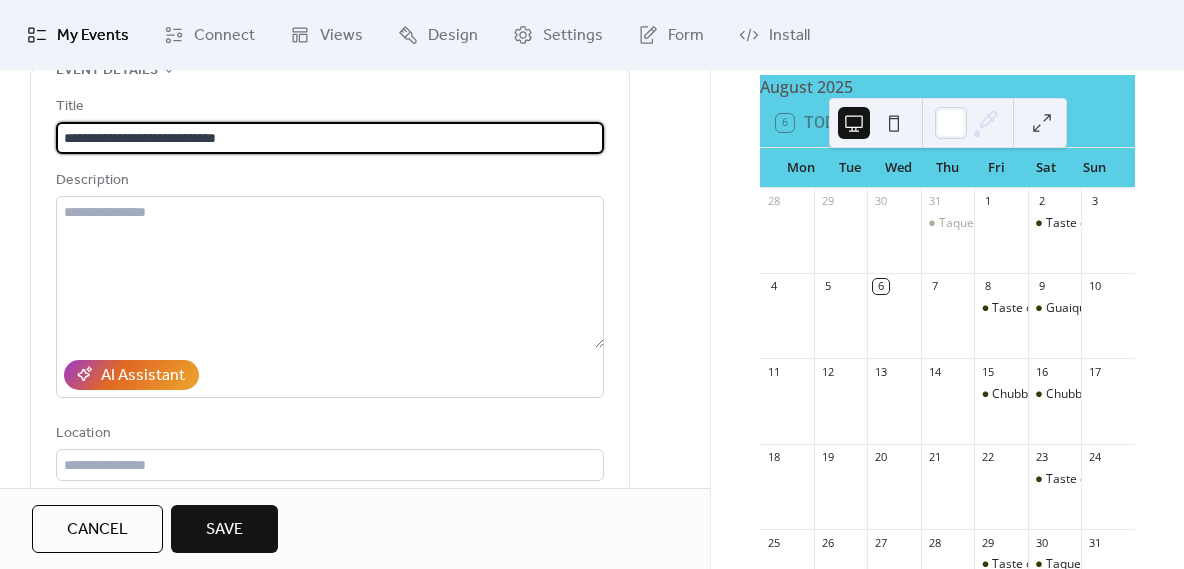 click on "**********" at bounding box center (330, 138) 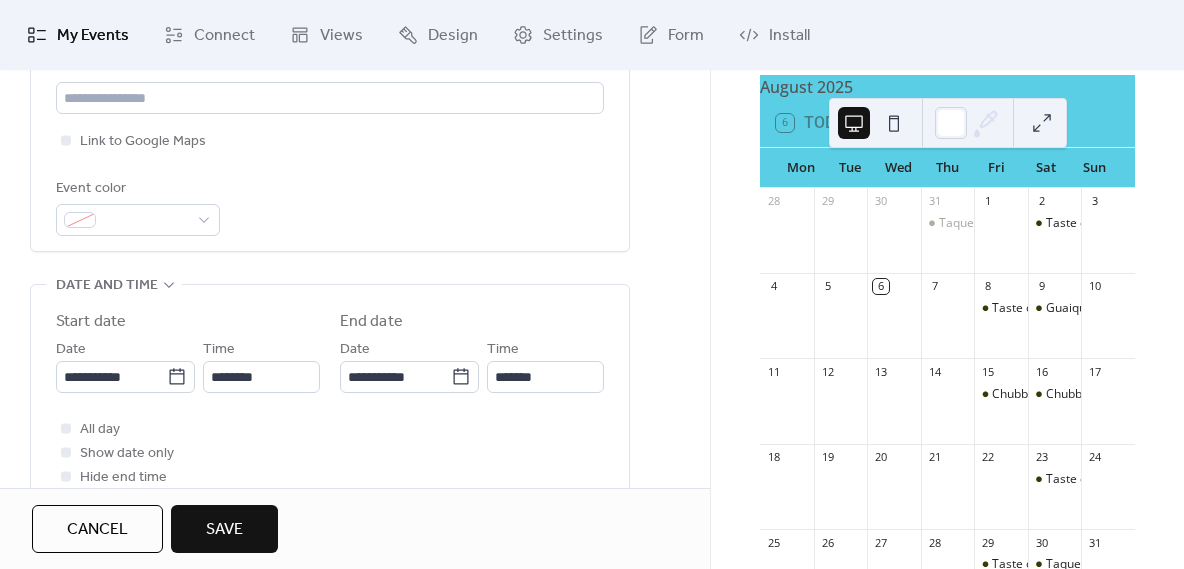 scroll, scrollTop: 483, scrollLeft: 0, axis: vertical 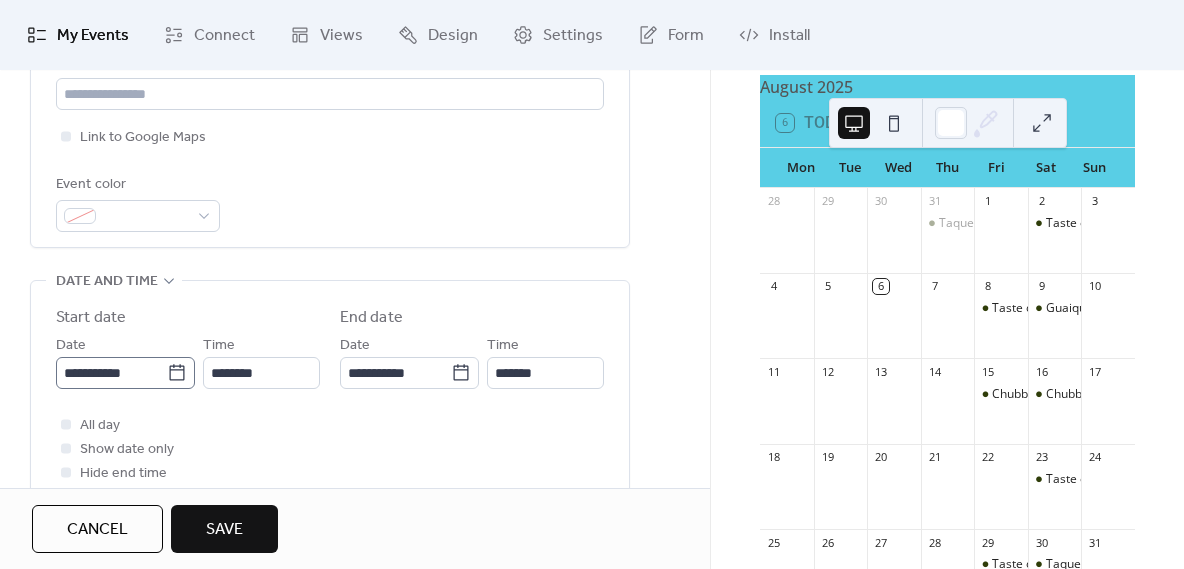type on "**********" 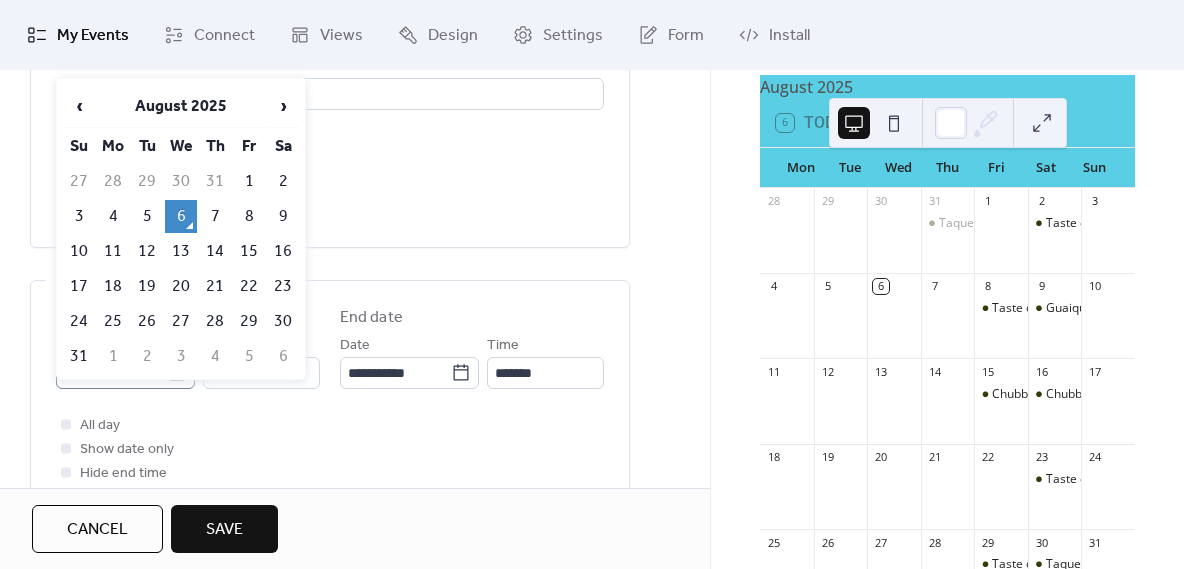click on "**********" at bounding box center (592, 284) 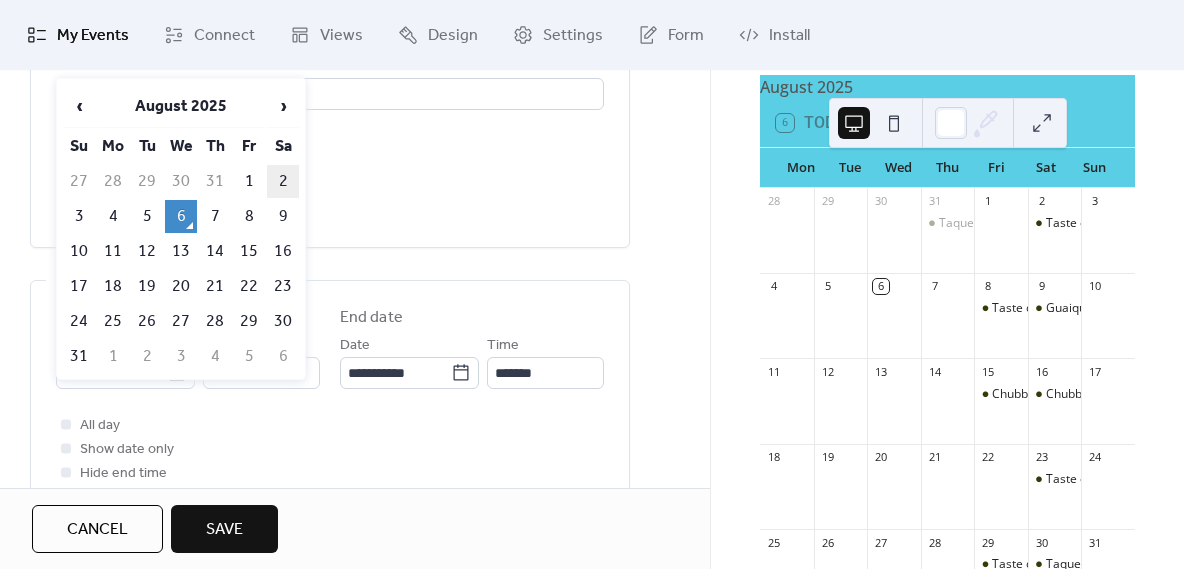 click on "2" at bounding box center (283, 181) 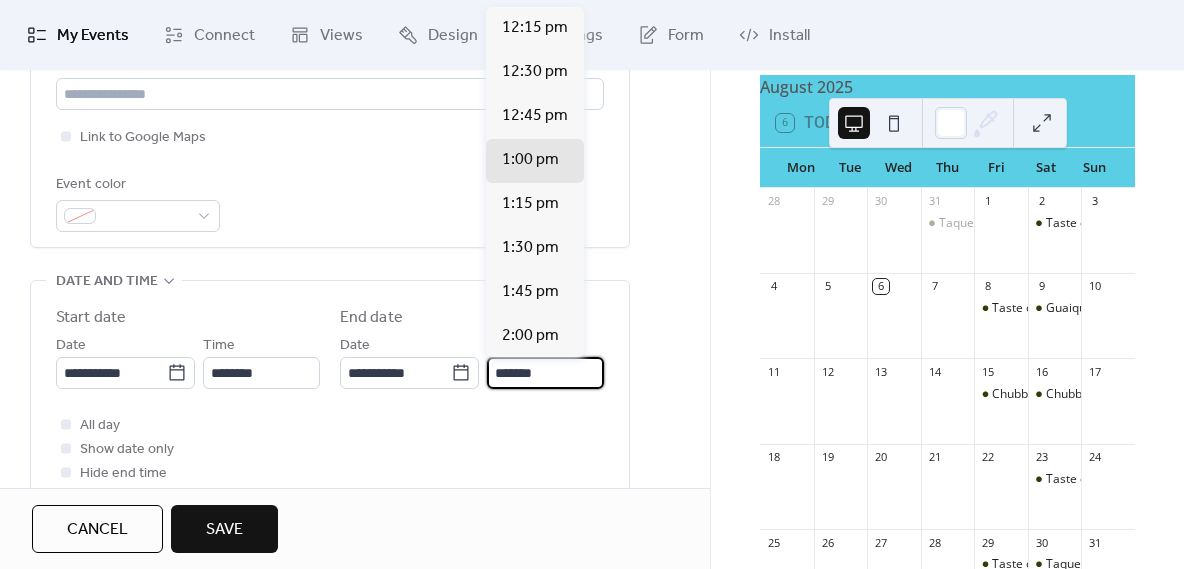 click on "*******" at bounding box center (545, 373) 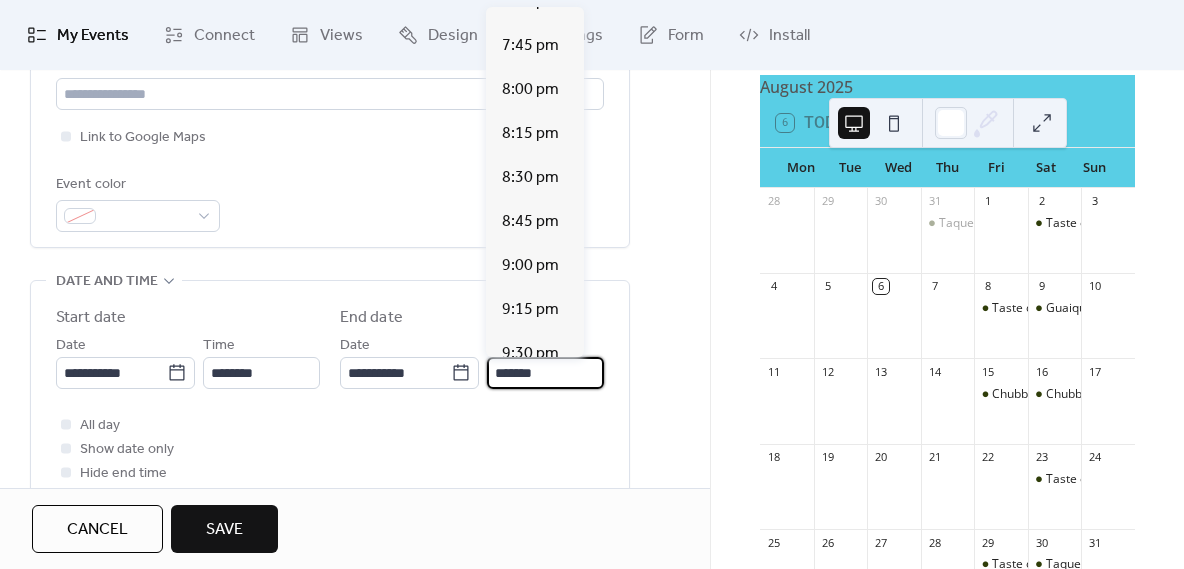 scroll, scrollTop: 1300, scrollLeft: 0, axis: vertical 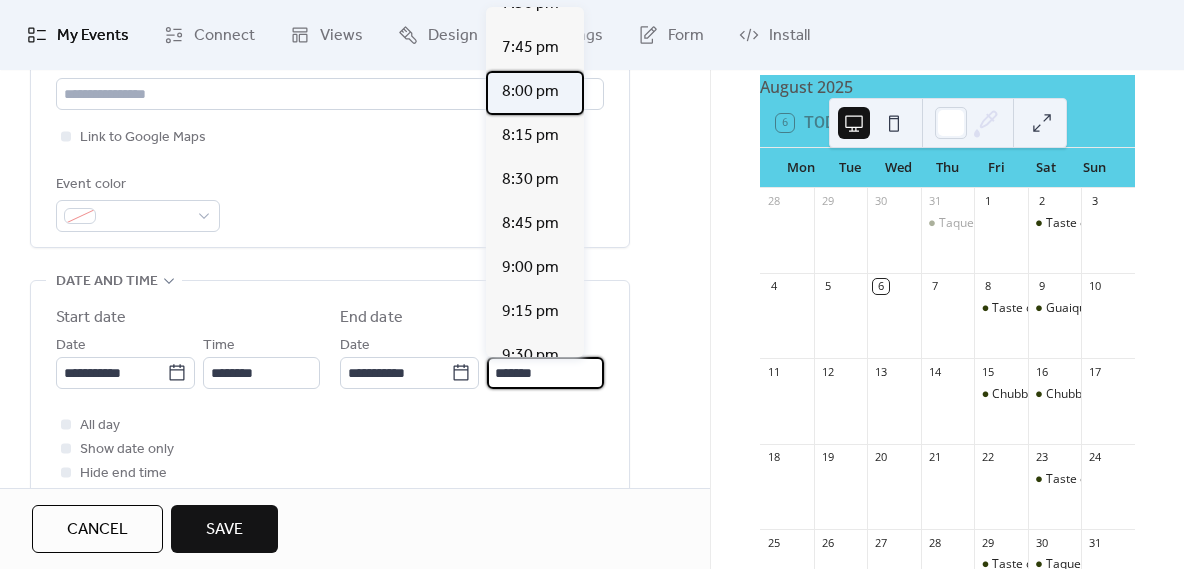 click on "8:00 pm" at bounding box center [530, 92] 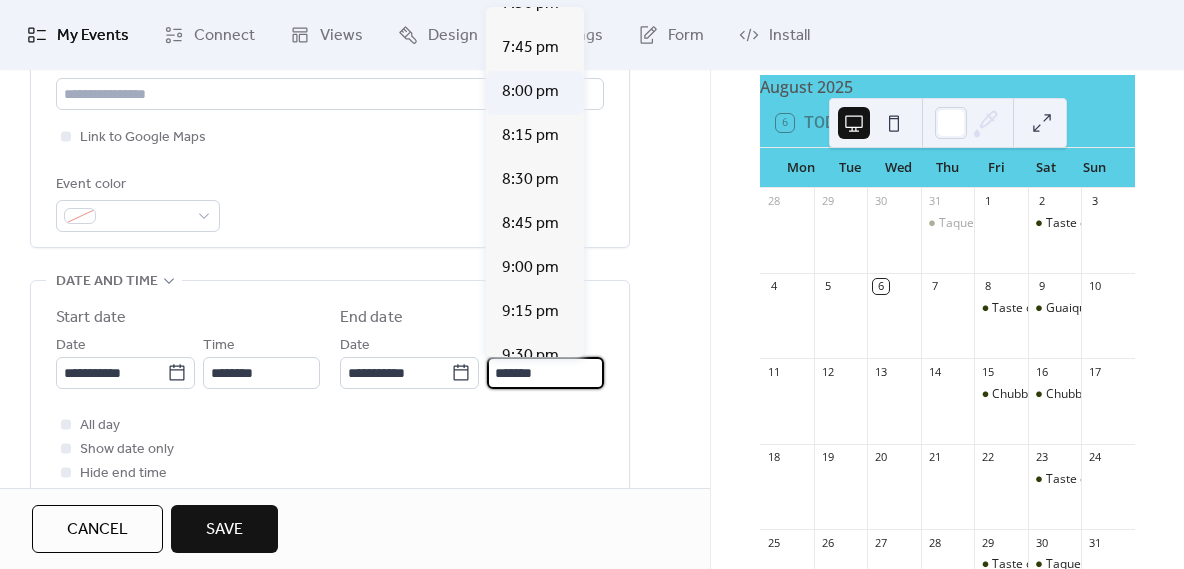 type on "*******" 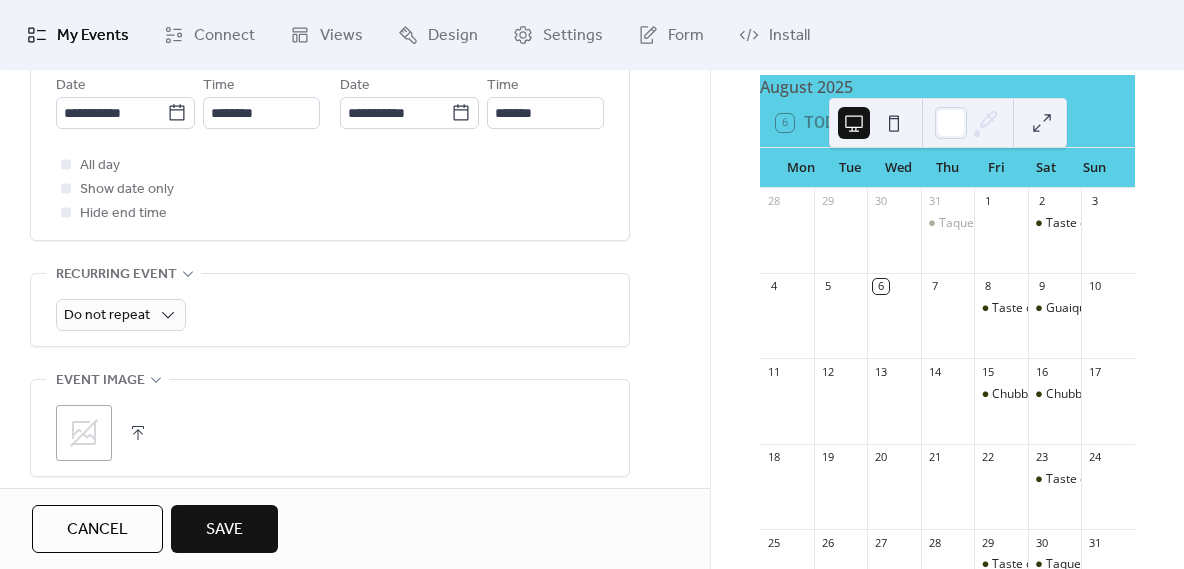 scroll, scrollTop: 741, scrollLeft: 0, axis: vertical 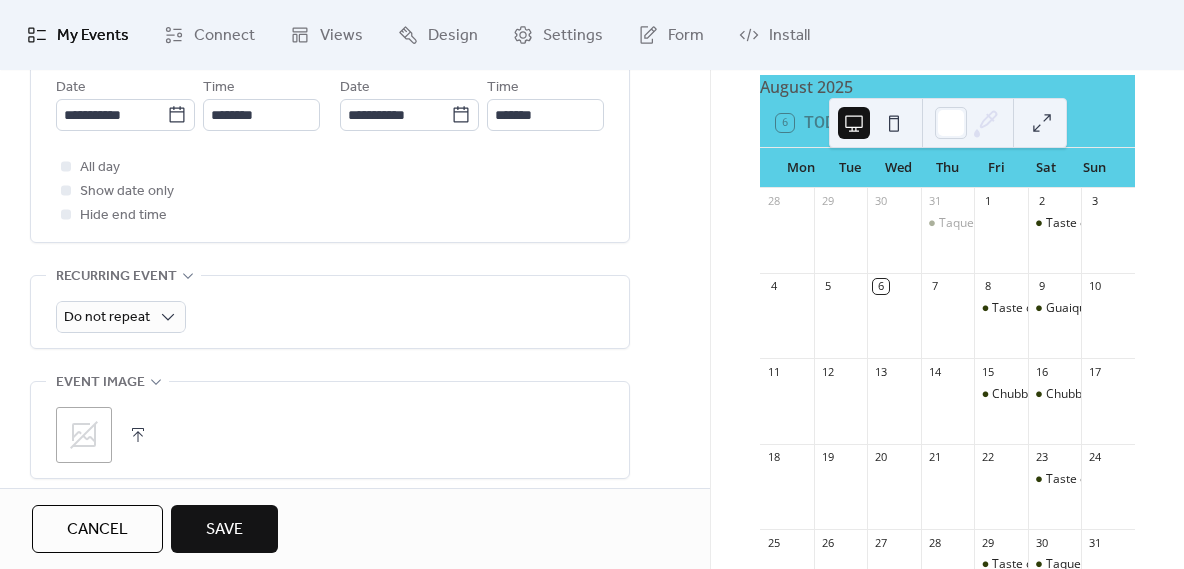 click on "Save" at bounding box center [224, 530] 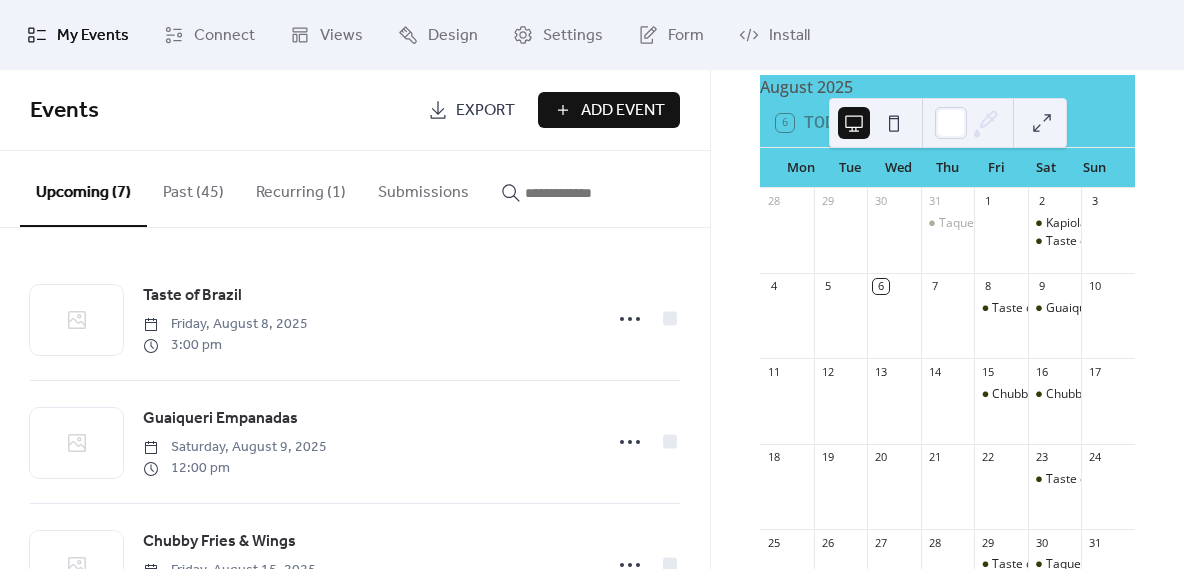 click on "Past (45)" at bounding box center [193, 188] 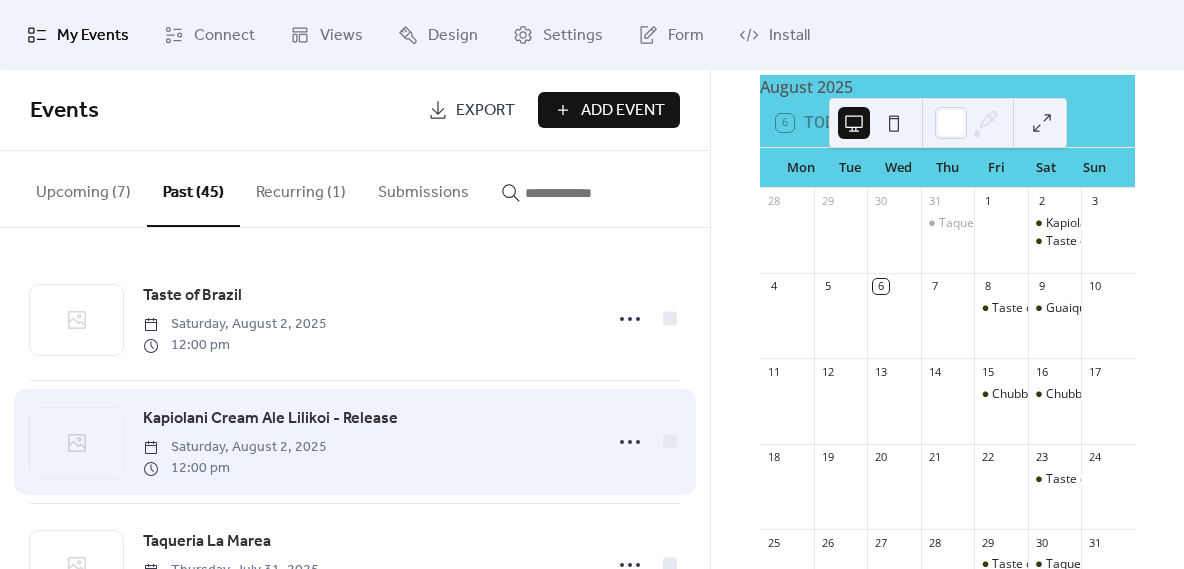 click on "Kapiolani Cream Ale  Lilikoi - Release" at bounding box center (270, 419) 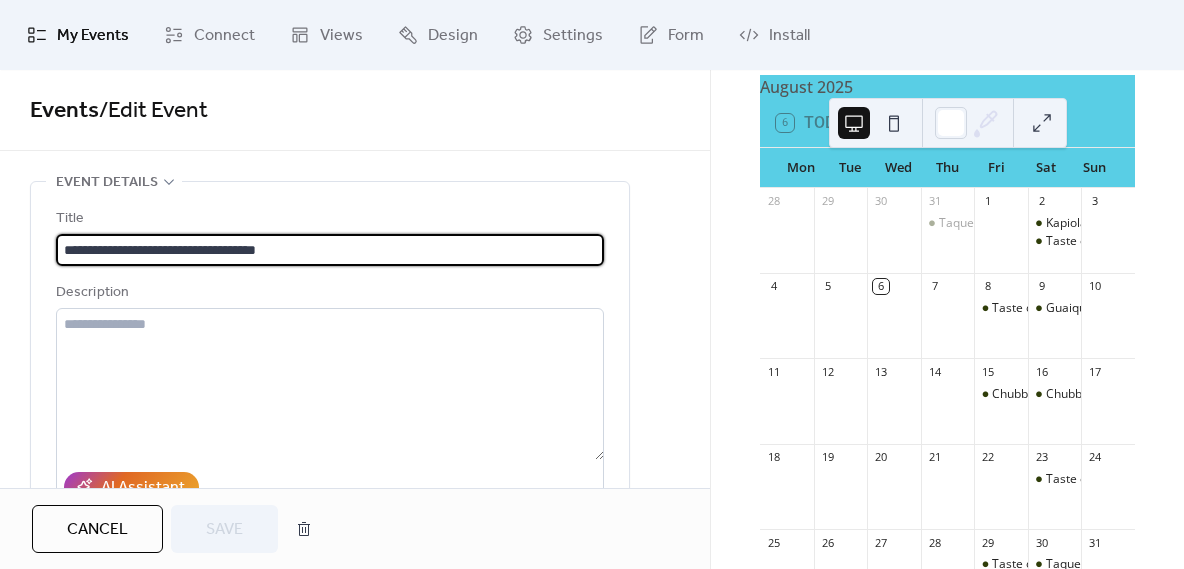 click on "**********" at bounding box center (330, 250) 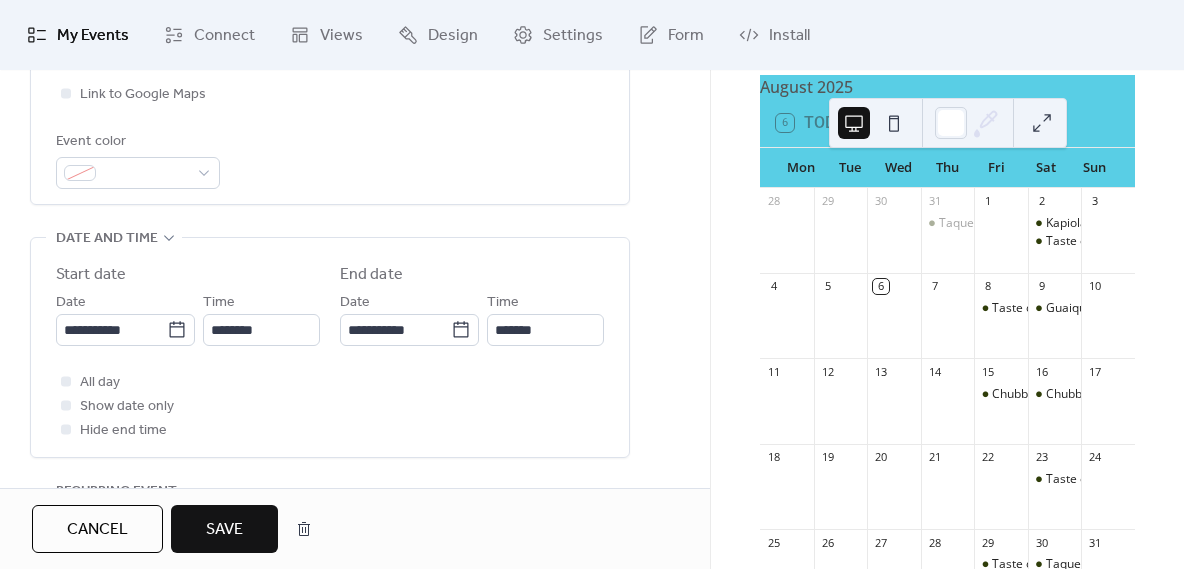 scroll, scrollTop: 535, scrollLeft: 0, axis: vertical 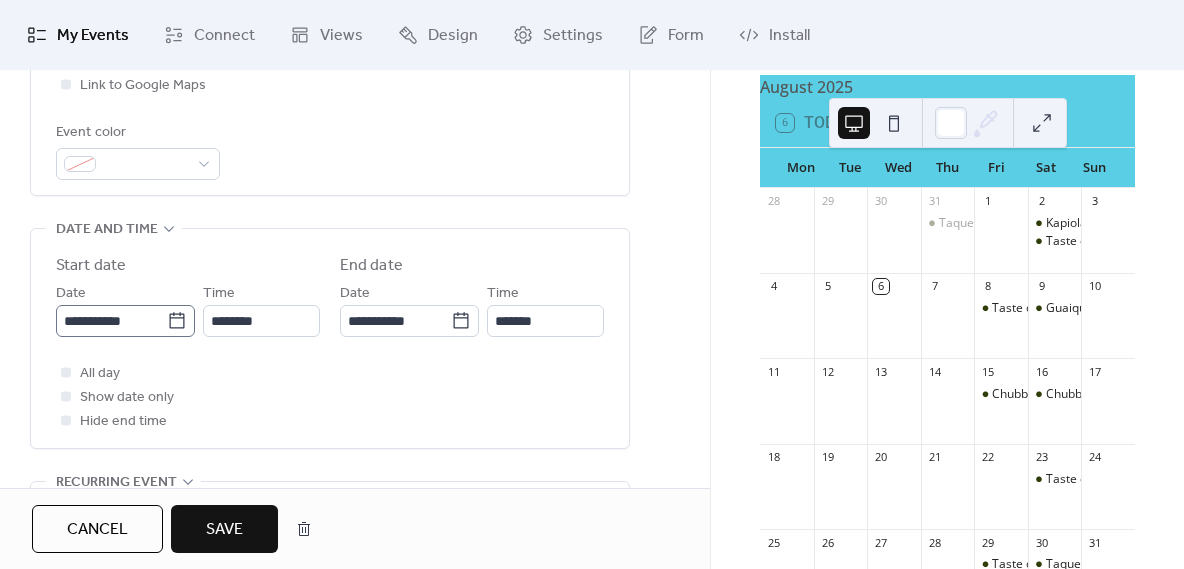type on "**********" 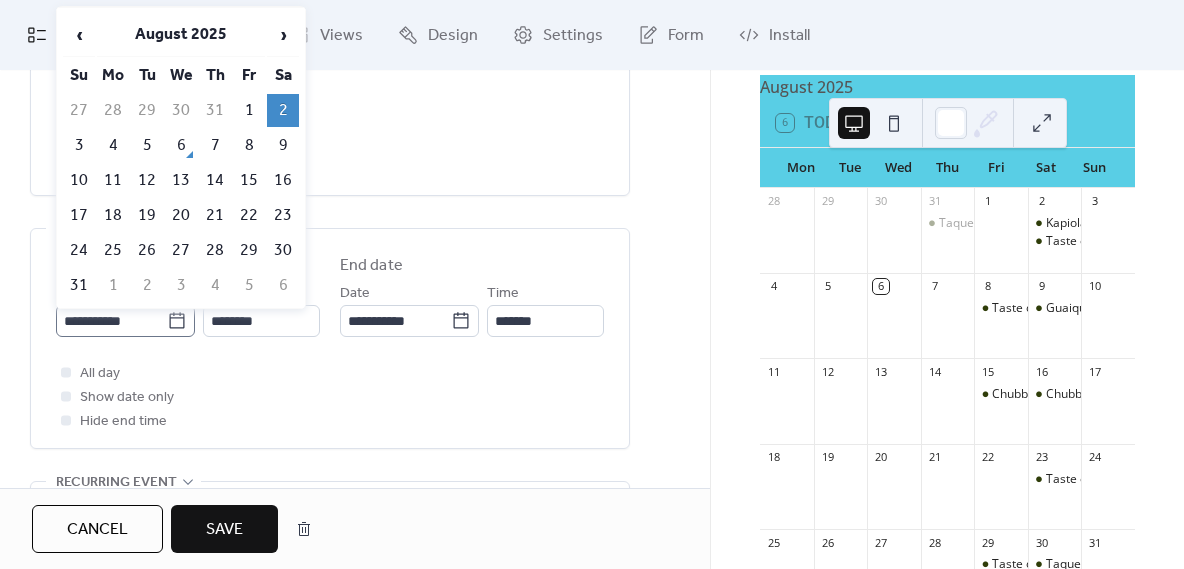 click 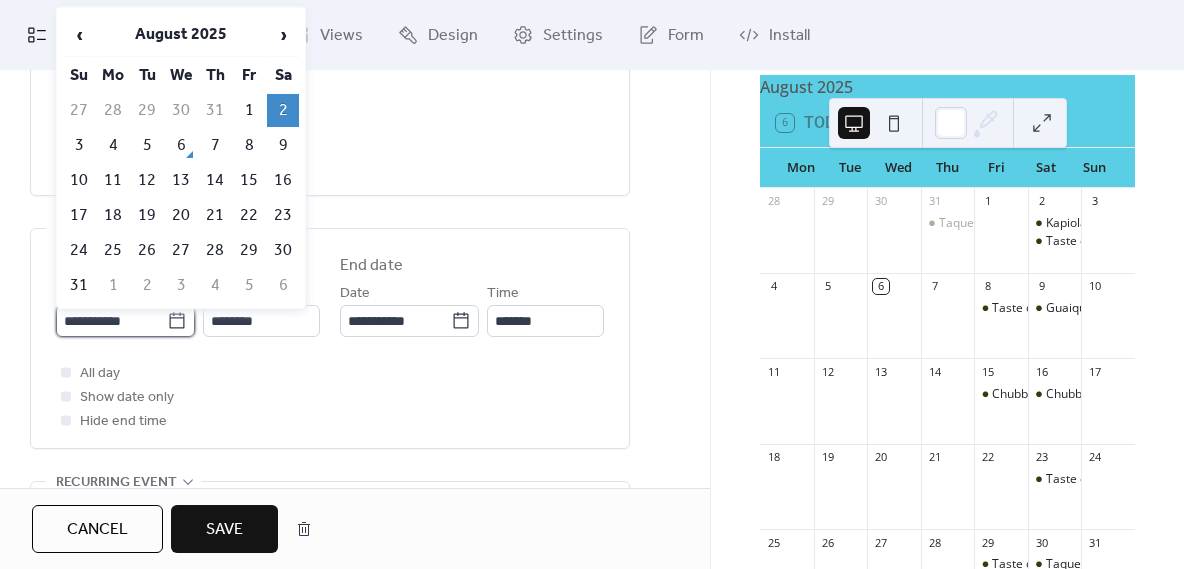 click on "**********" at bounding box center (111, 321) 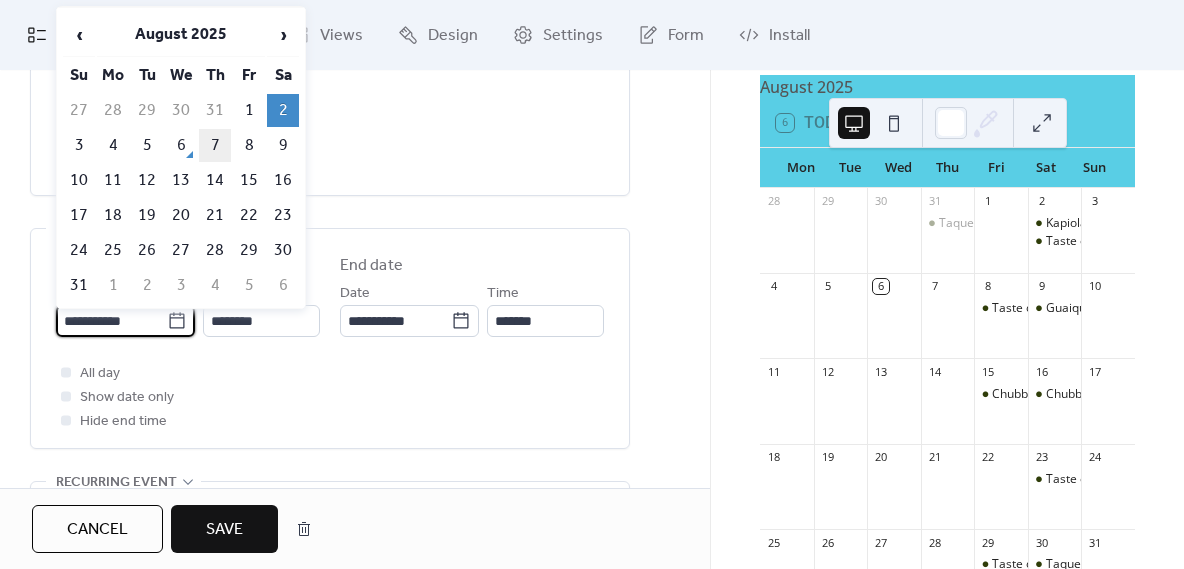 click on "7" at bounding box center (215, 145) 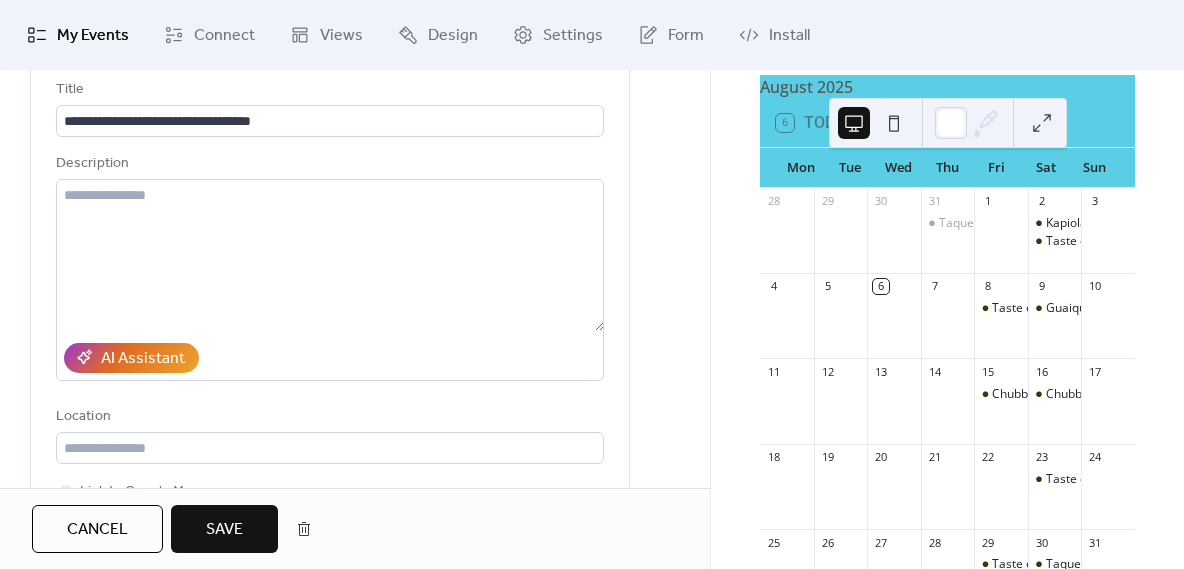 scroll, scrollTop: 114, scrollLeft: 0, axis: vertical 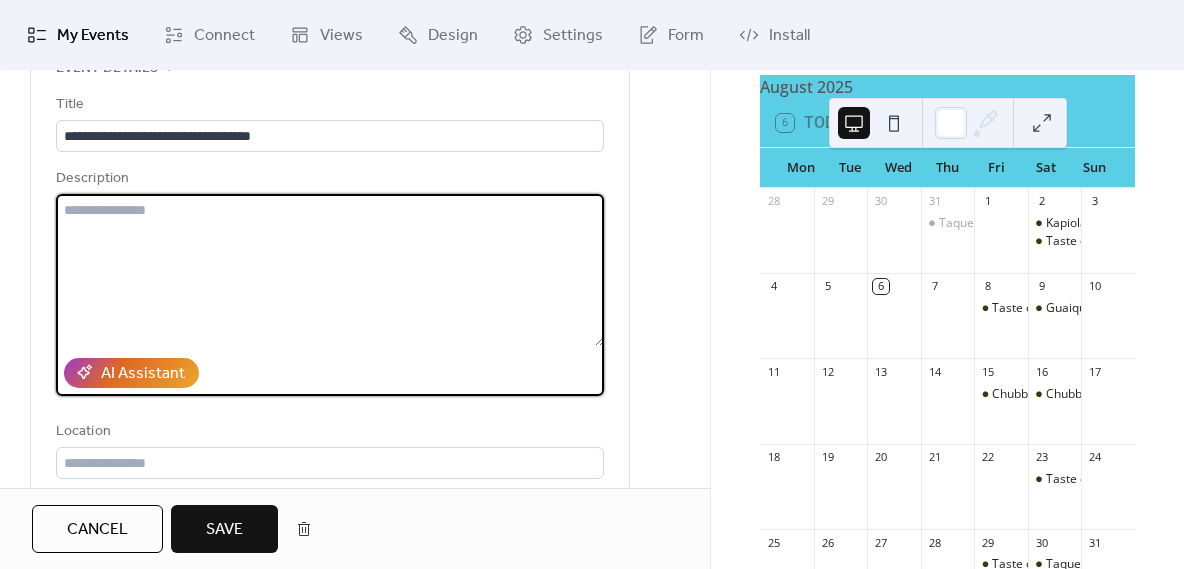 click at bounding box center (330, 270) 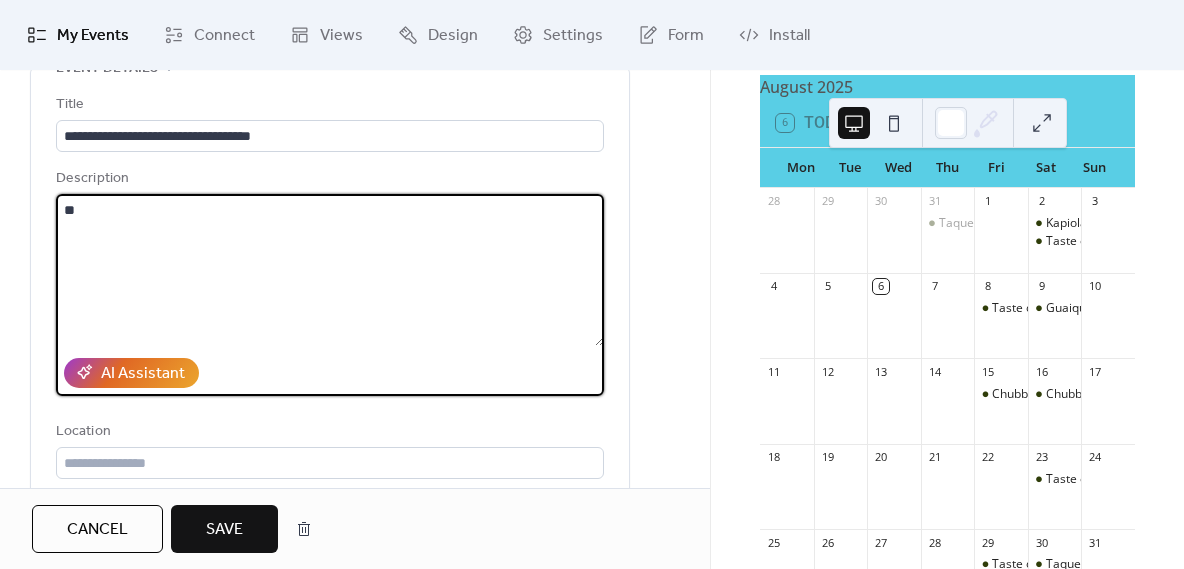 type on "*" 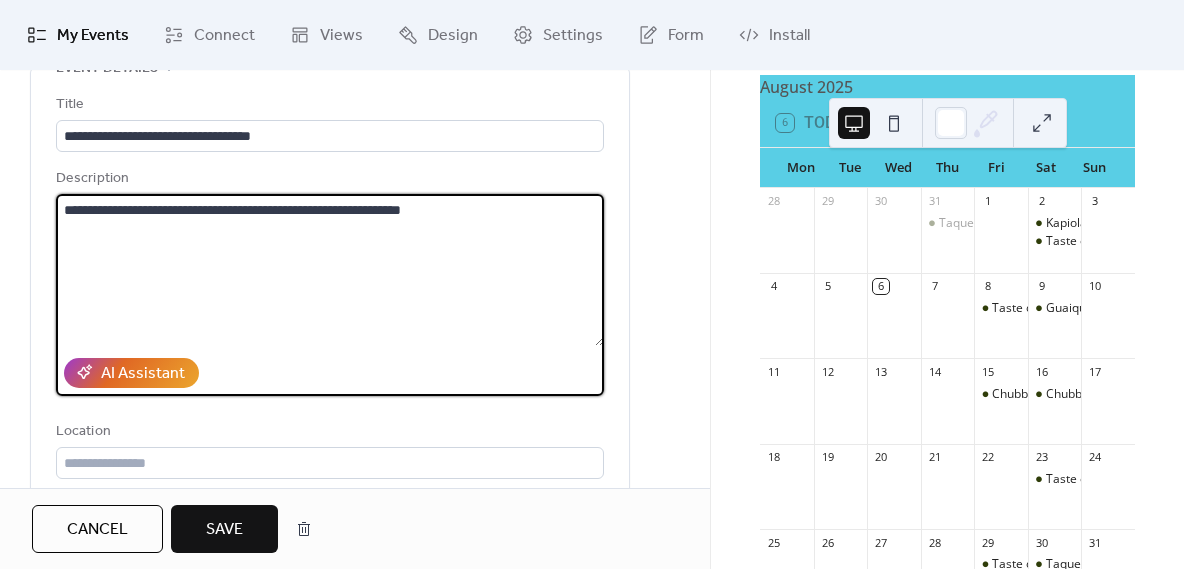 click on "**********" at bounding box center (330, 270) 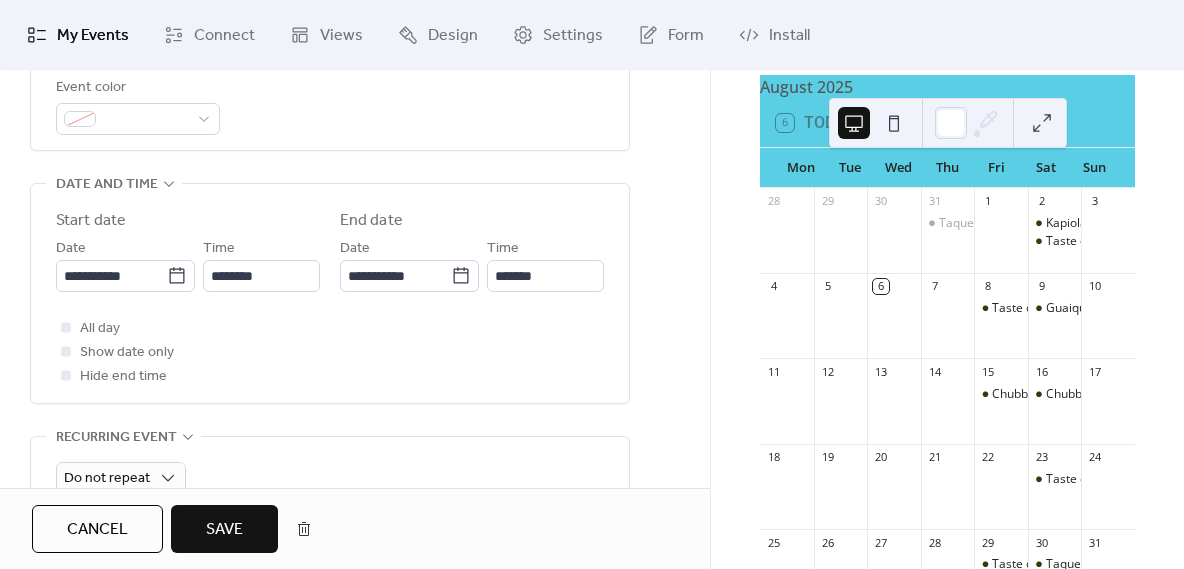 scroll, scrollTop: 591, scrollLeft: 0, axis: vertical 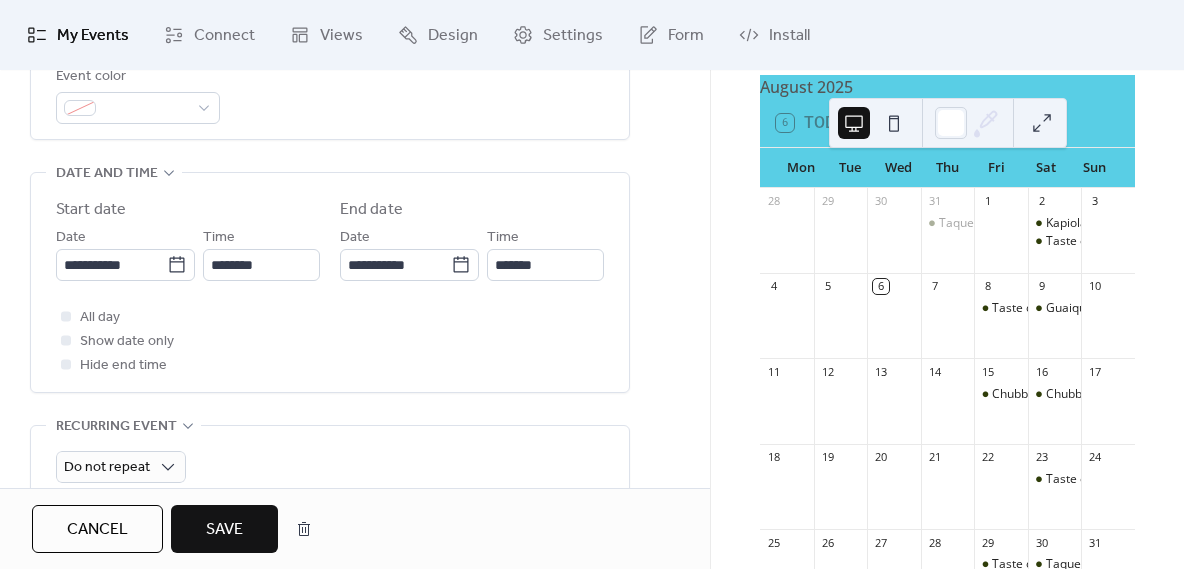 type on "**********" 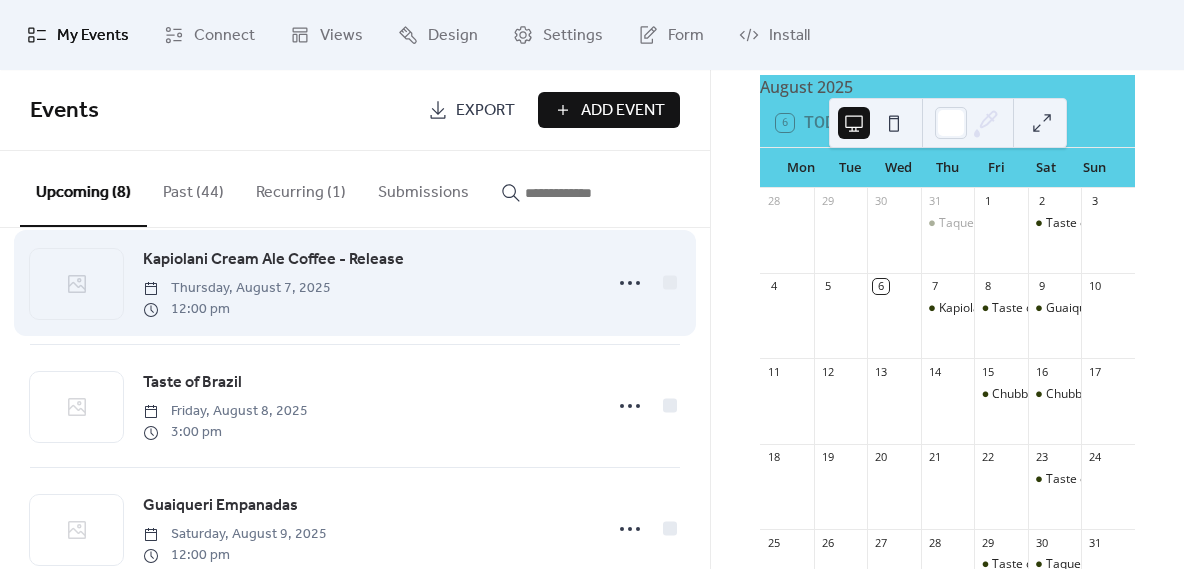scroll, scrollTop: 0, scrollLeft: 0, axis: both 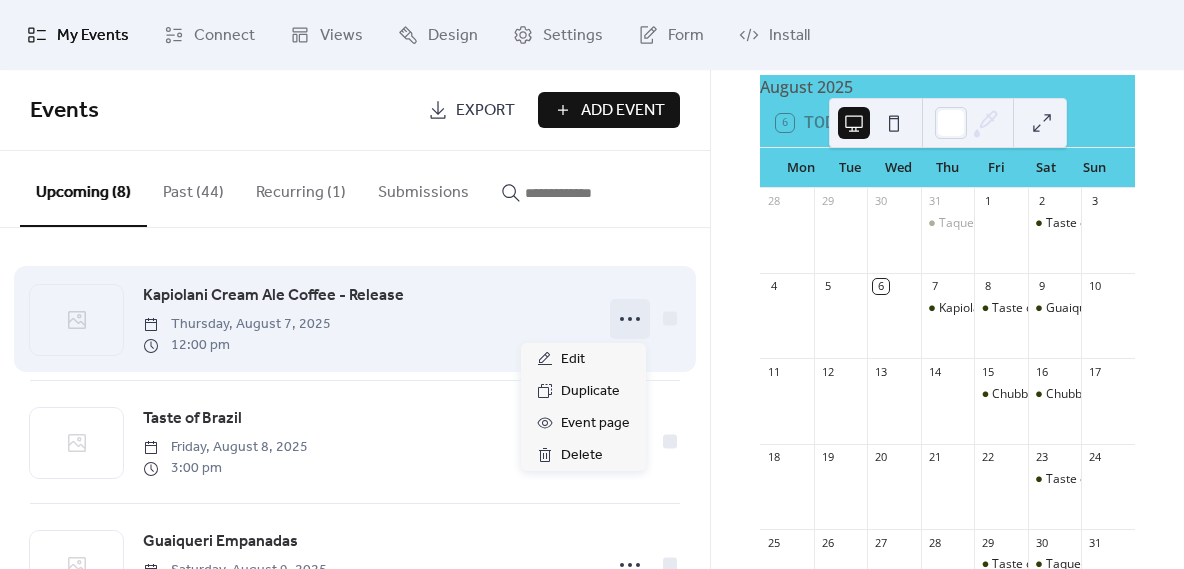 click 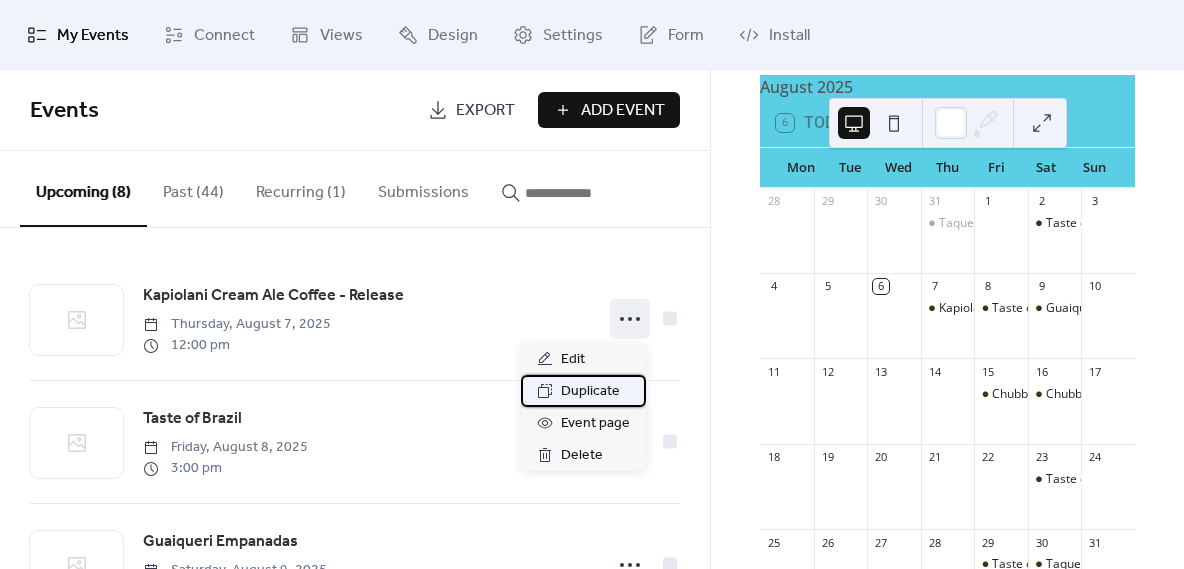 click on "Duplicate" at bounding box center (590, 392) 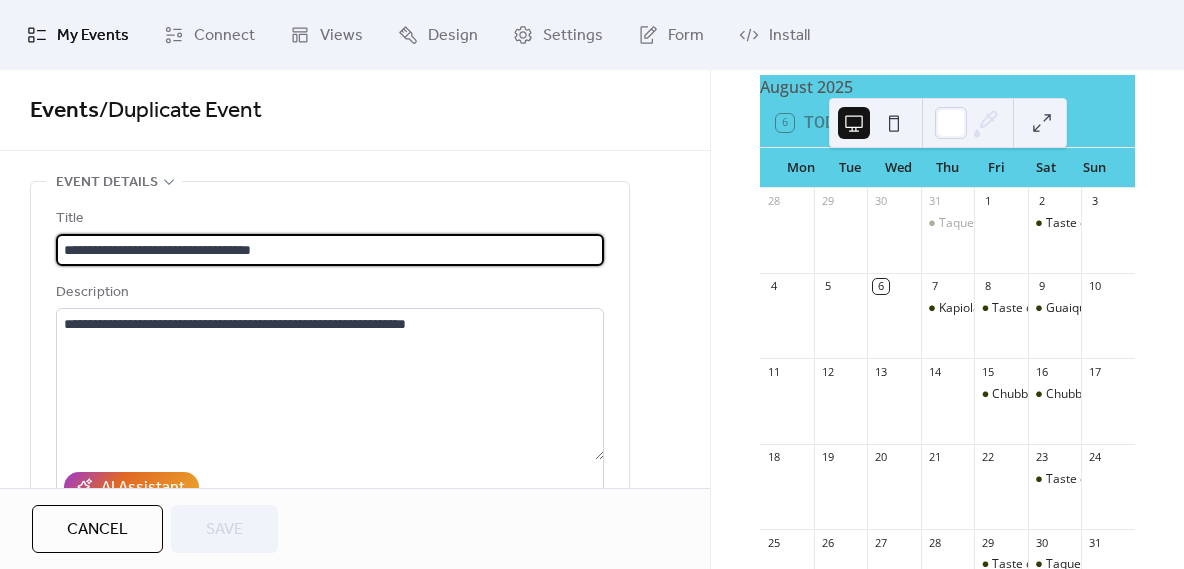 click on "**********" at bounding box center [330, 250] 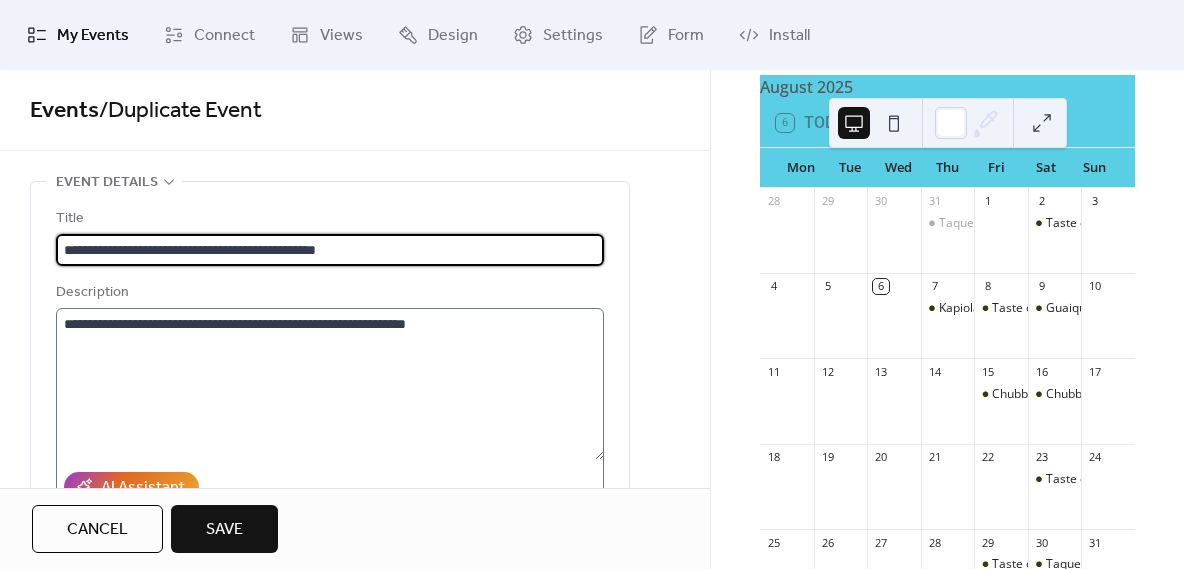 type on "**********" 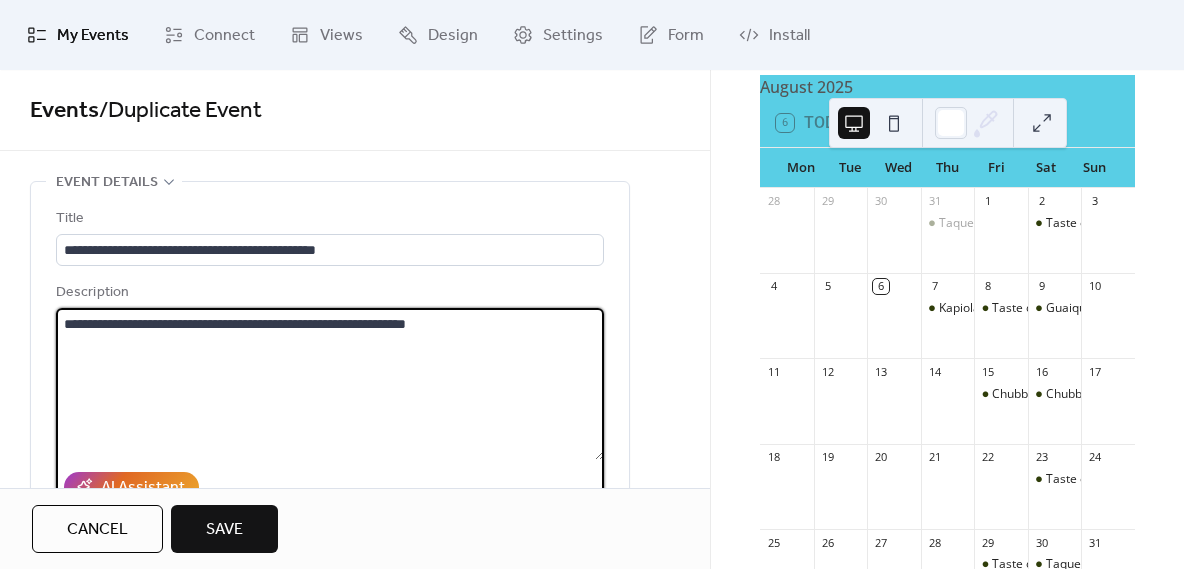 drag, startPoint x: 432, startPoint y: 325, endPoint x: 87, endPoint y: 307, distance: 345.46924 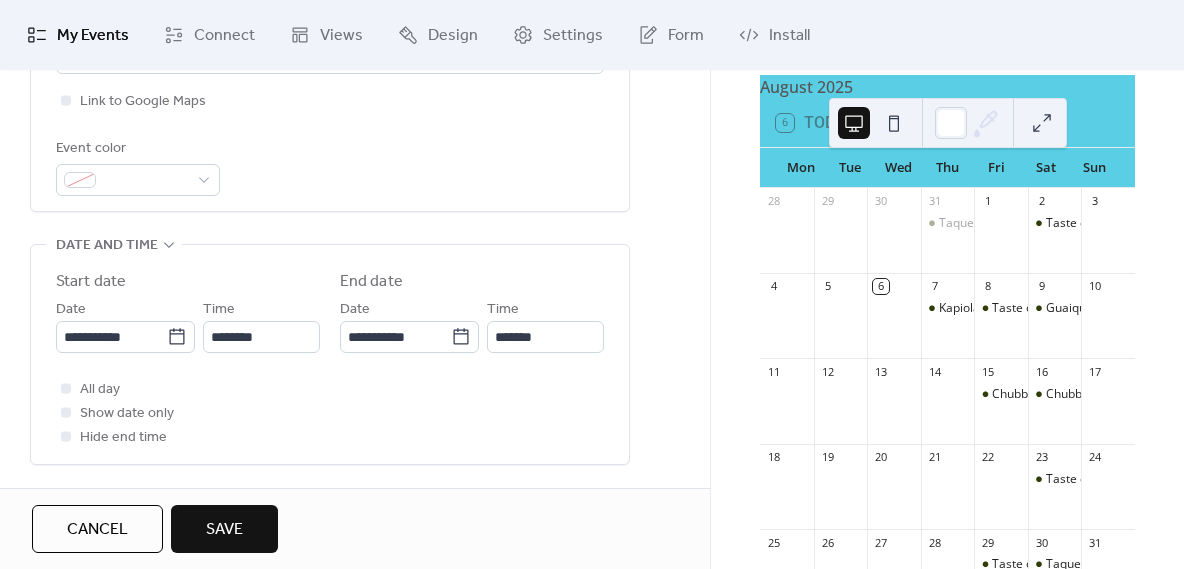 scroll, scrollTop: 537, scrollLeft: 0, axis: vertical 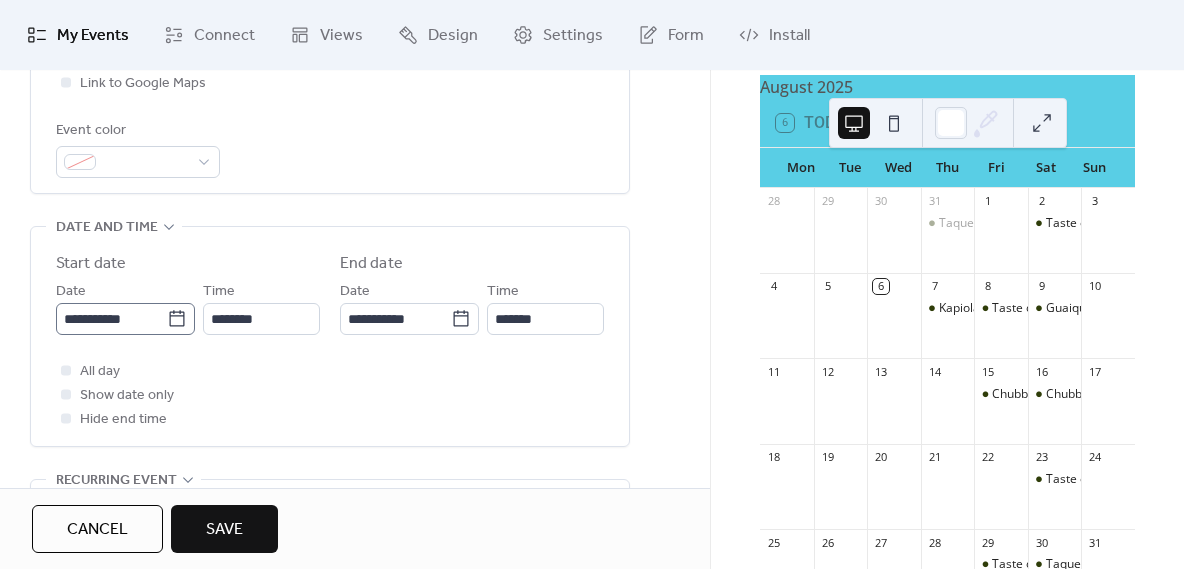 type 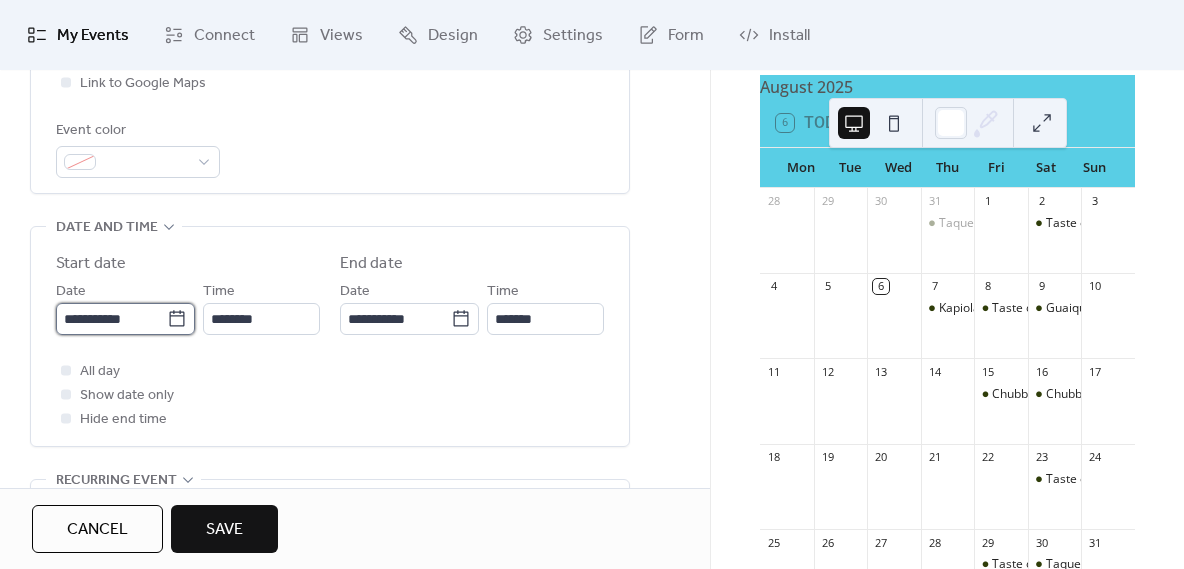 click on "**********" at bounding box center (111, 319) 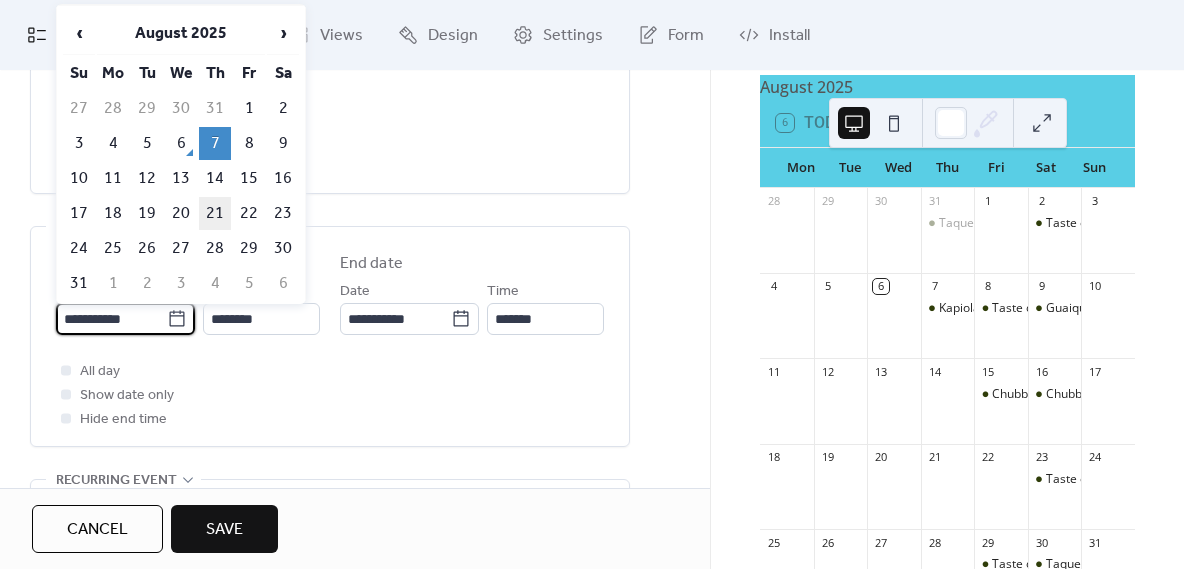 click on "21" at bounding box center [215, 213] 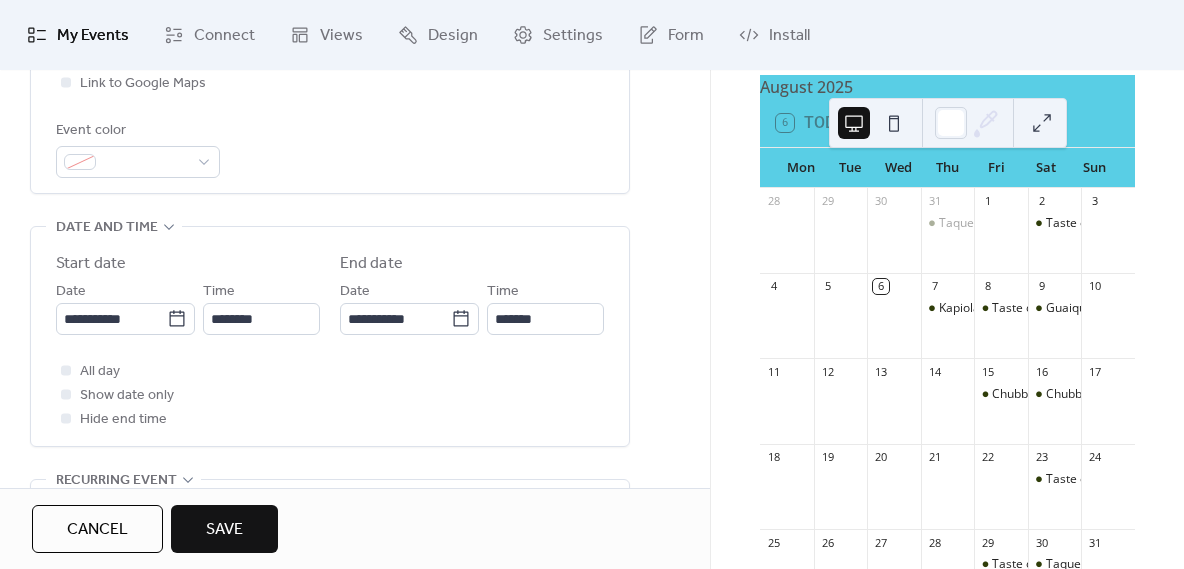 click on "Save" at bounding box center (224, 529) 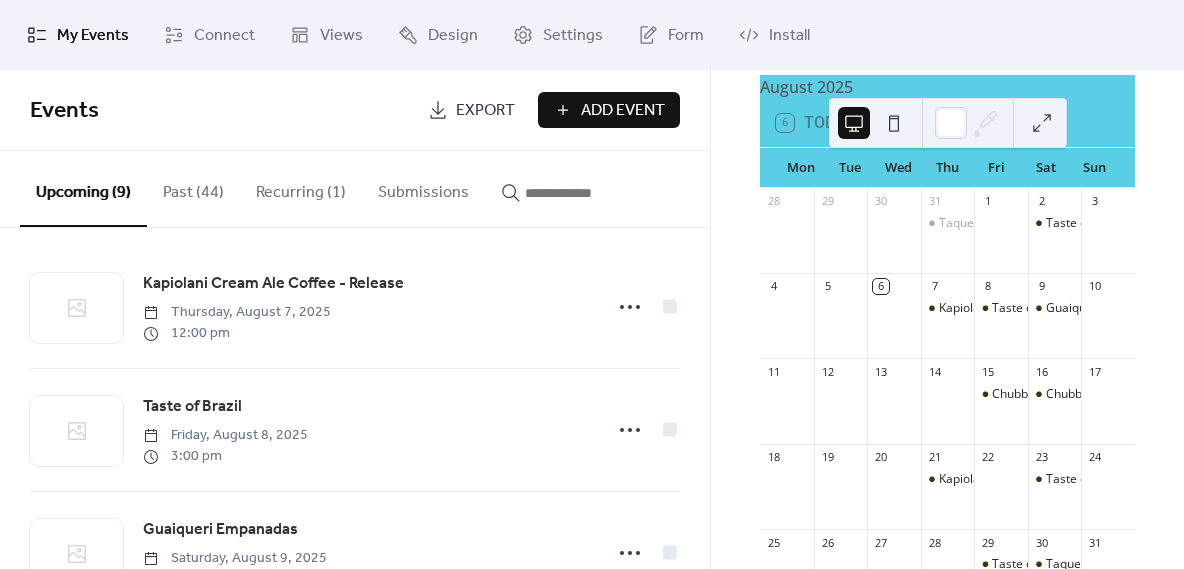scroll, scrollTop: 0, scrollLeft: 0, axis: both 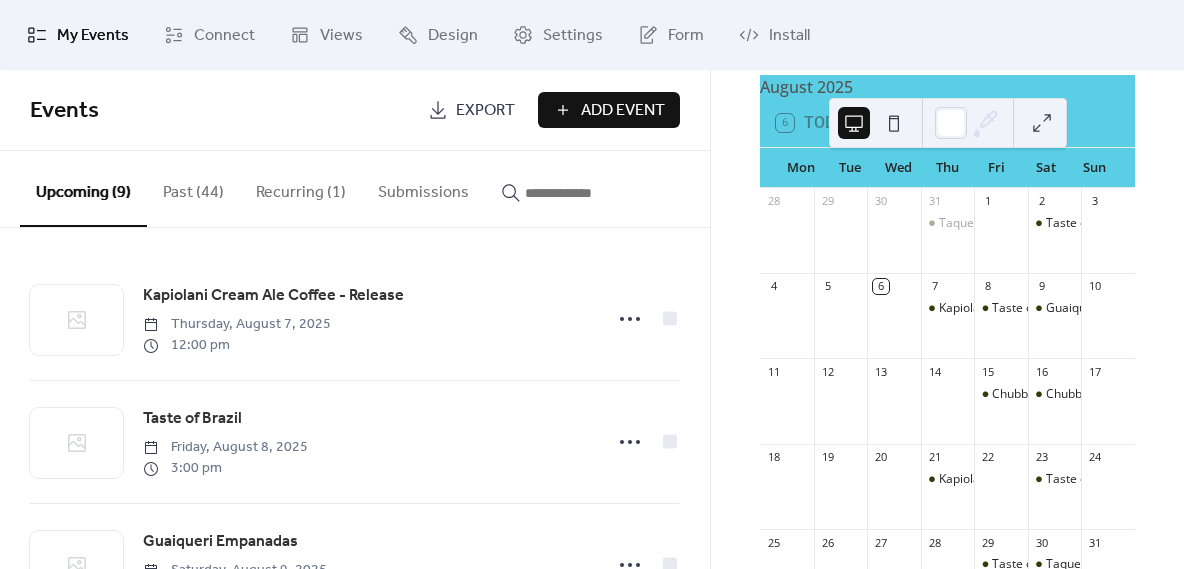 click on "Kapiolani Cream Ale  Coffee - Release" at bounding box center (948, 325) 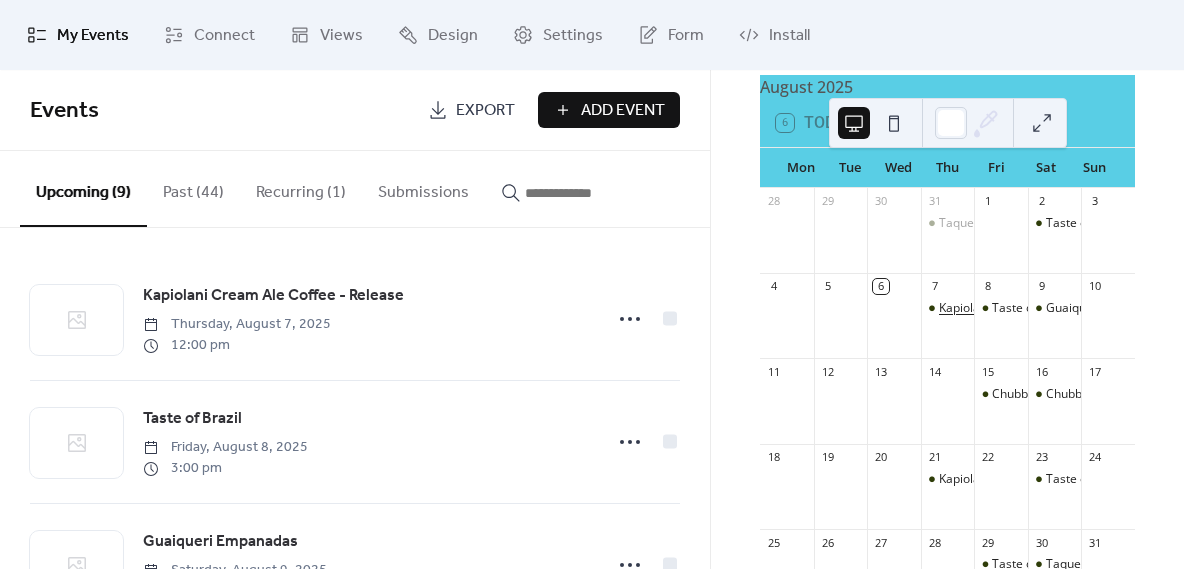 click on "Kapiolani Cream Ale  Coffee - Release" at bounding box center [1042, 308] 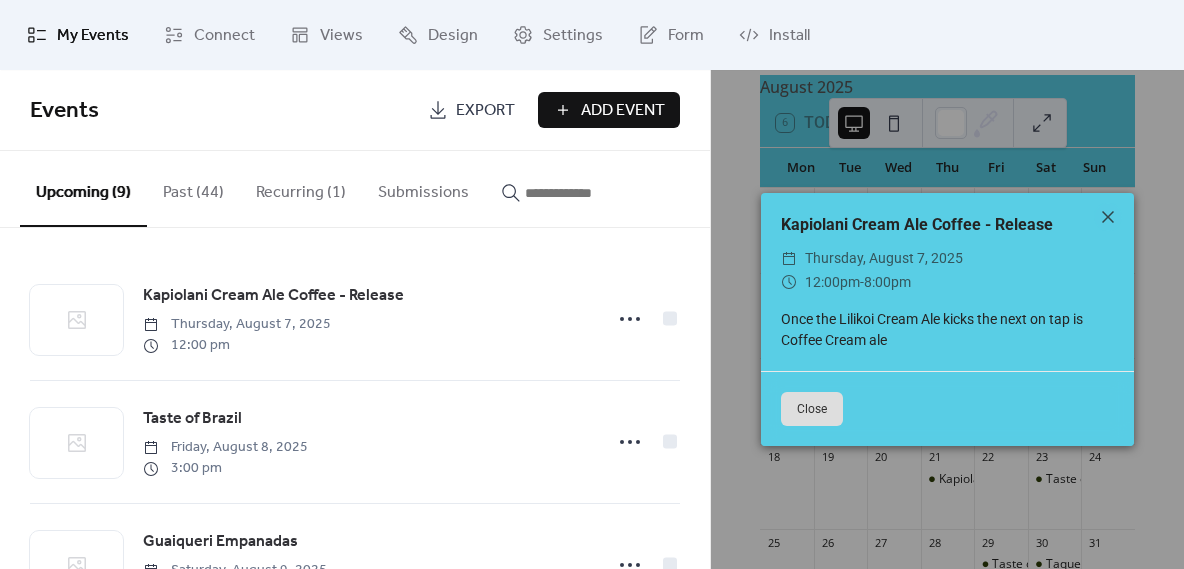 click on "Close" at bounding box center [812, 409] 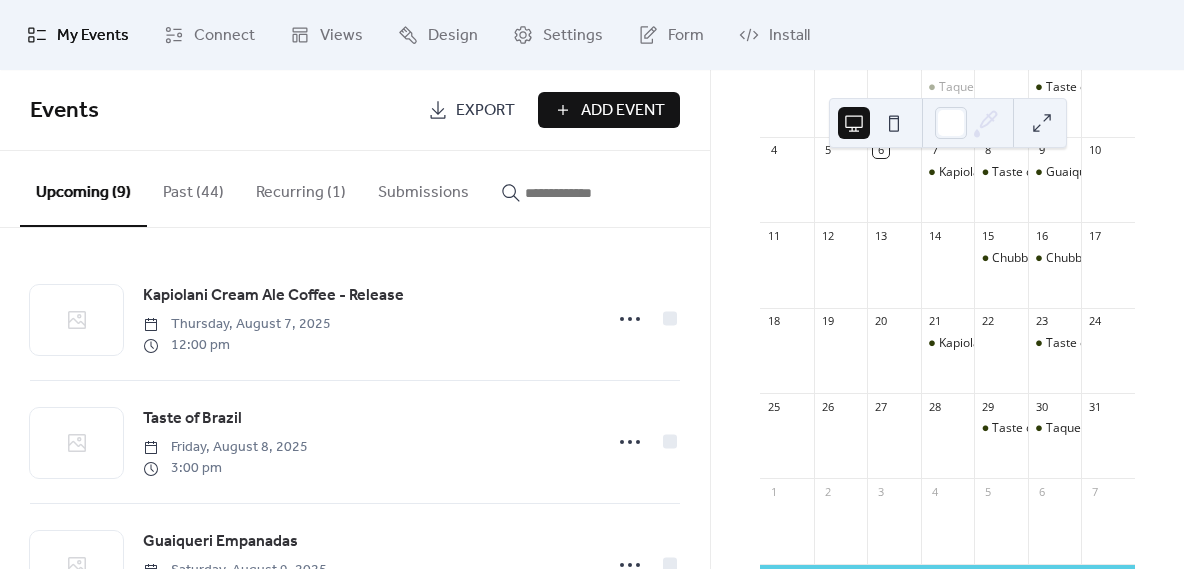 scroll, scrollTop: 264, scrollLeft: 0, axis: vertical 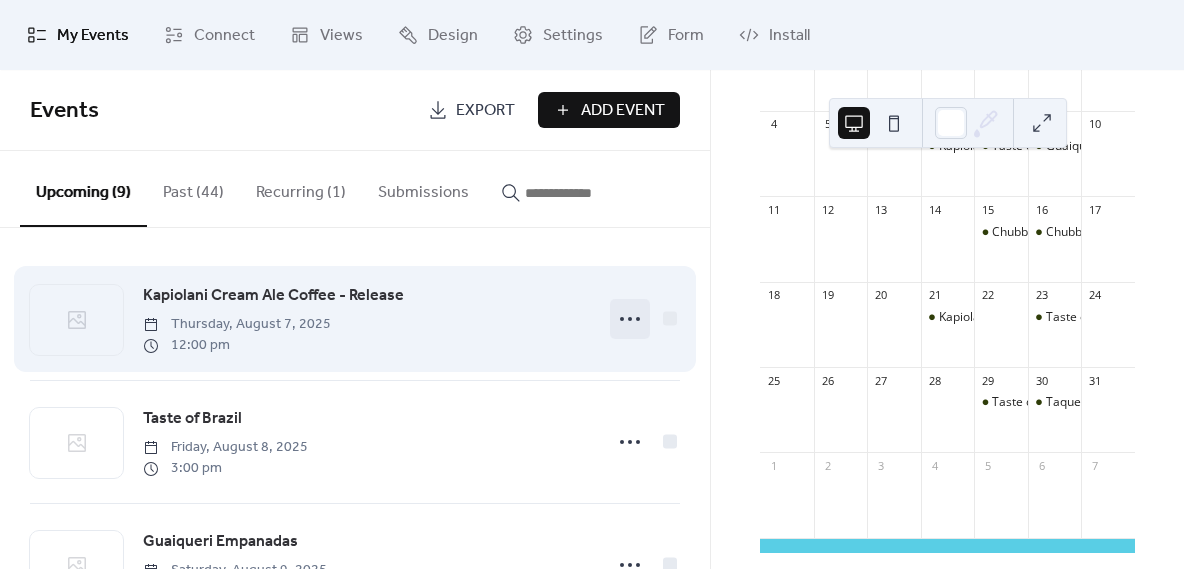 click 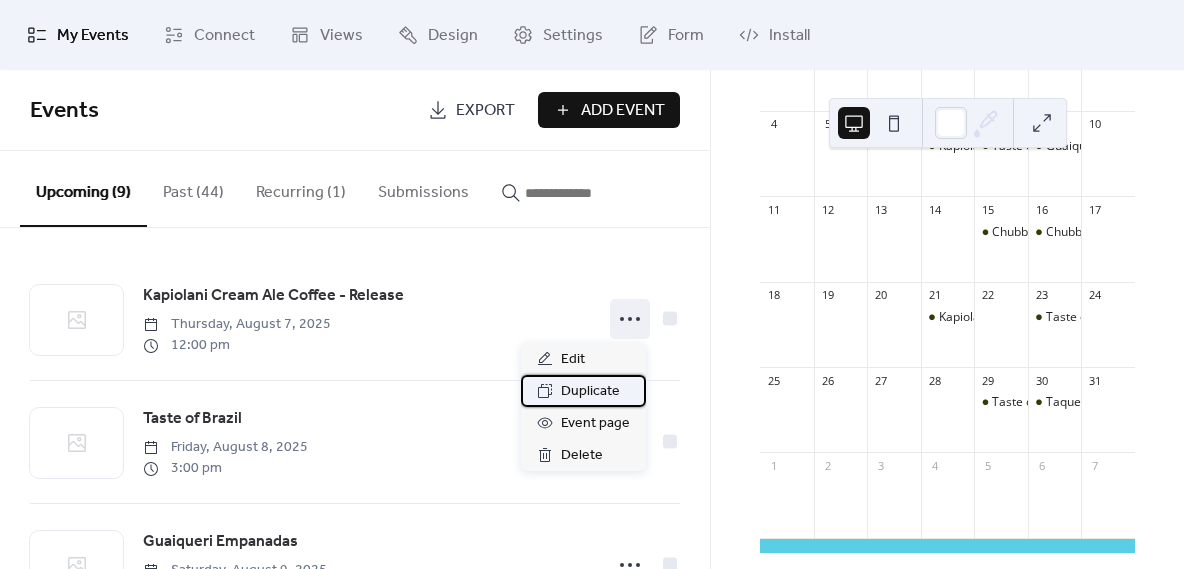 click on "Duplicate" at bounding box center (590, 392) 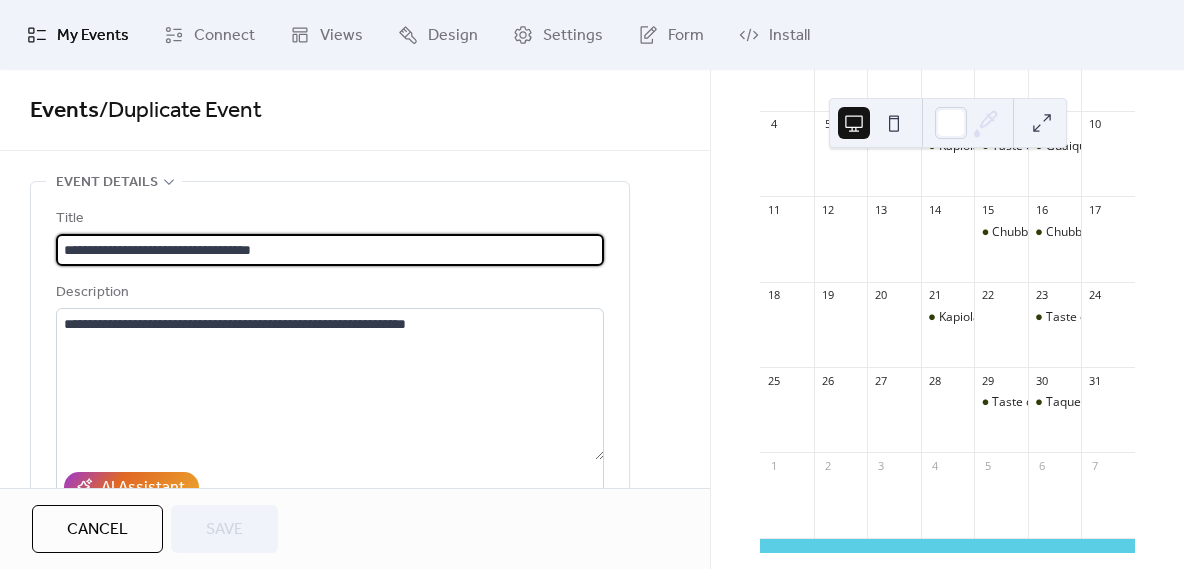 click on "**********" at bounding box center [330, 250] 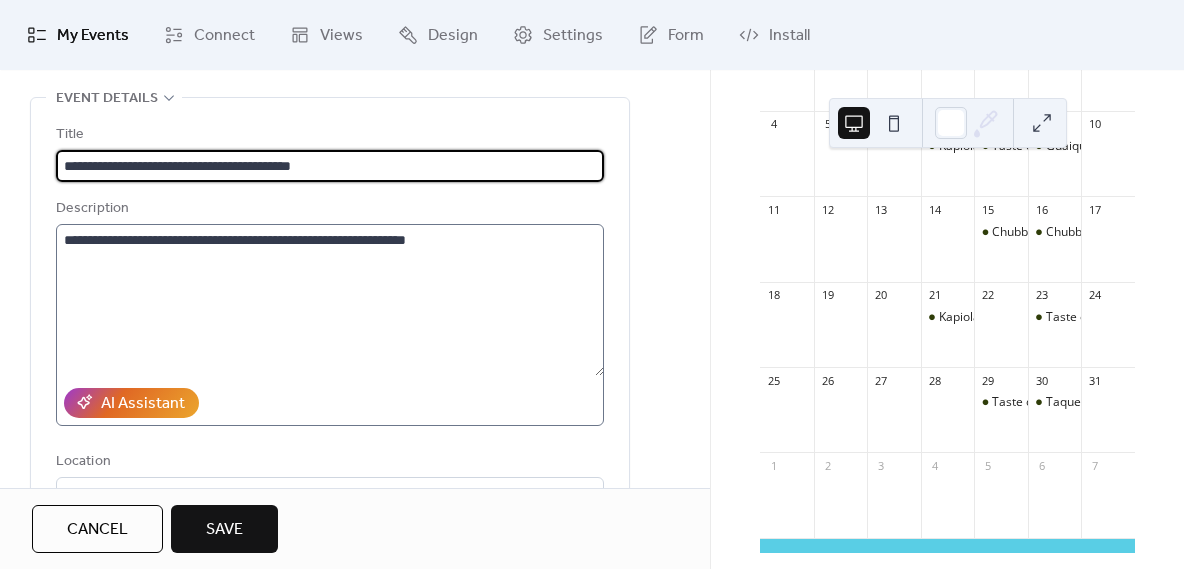 scroll, scrollTop: 80, scrollLeft: 0, axis: vertical 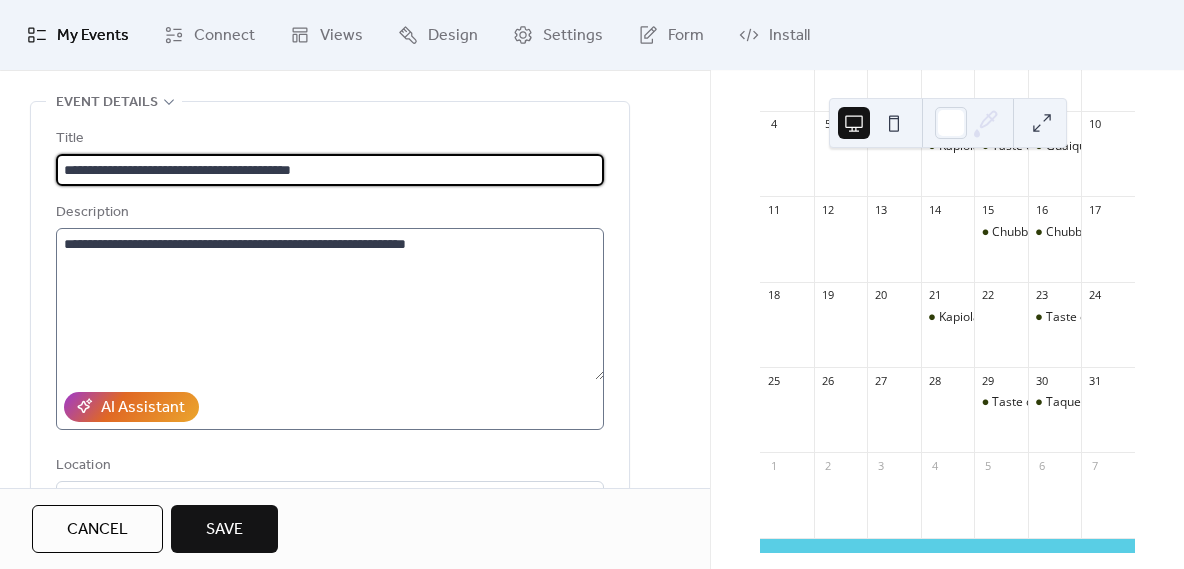 type on "**********" 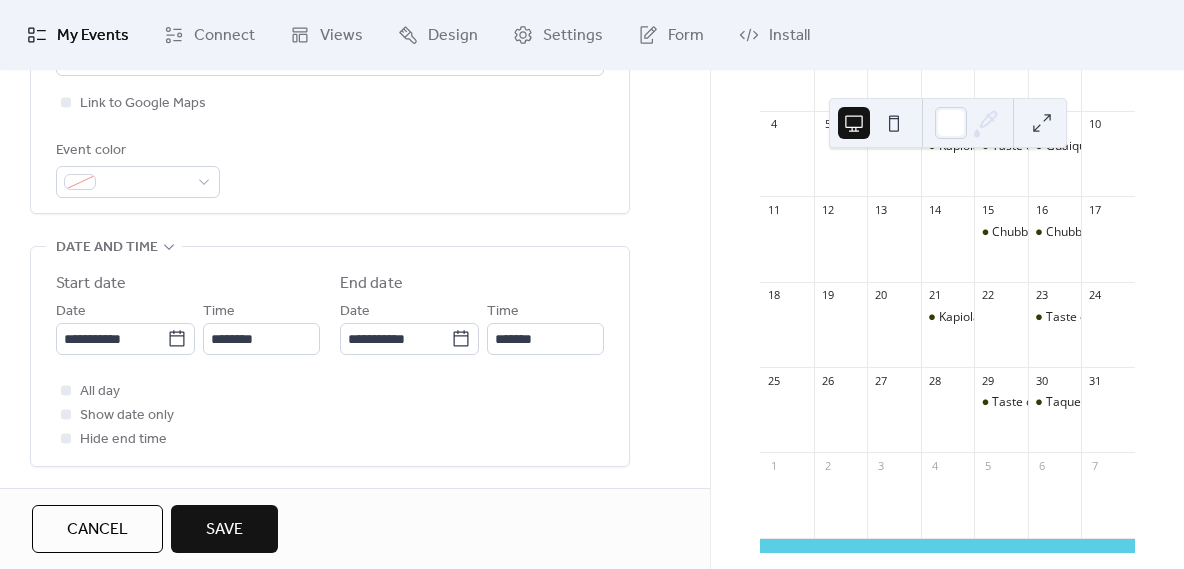 scroll, scrollTop: 518, scrollLeft: 0, axis: vertical 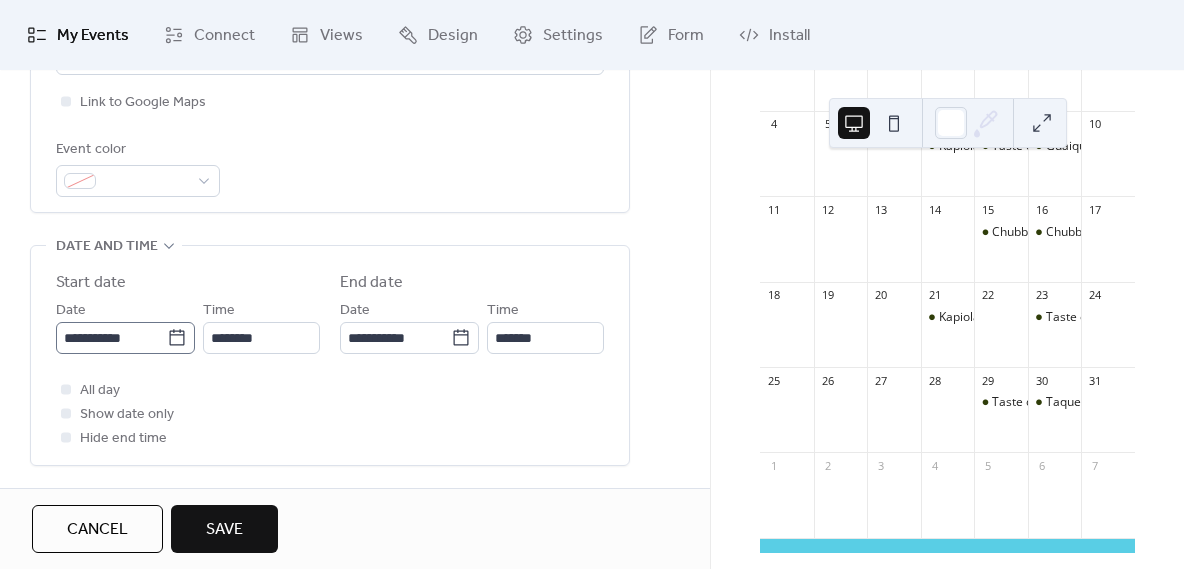 type 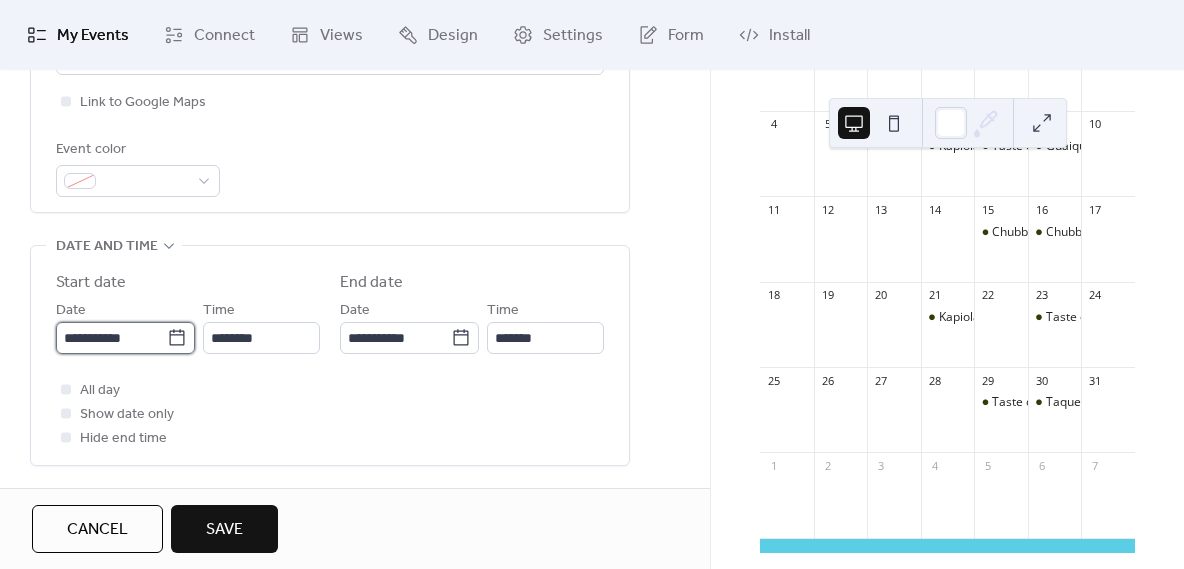 click on "**********" at bounding box center [111, 338] 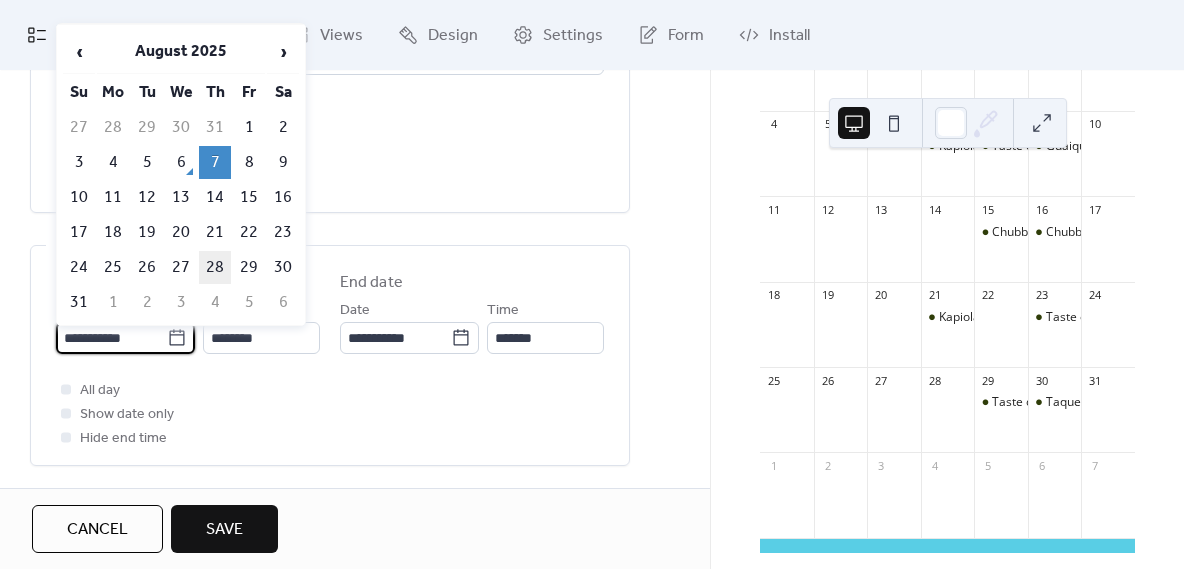 click on "28" at bounding box center (215, 267) 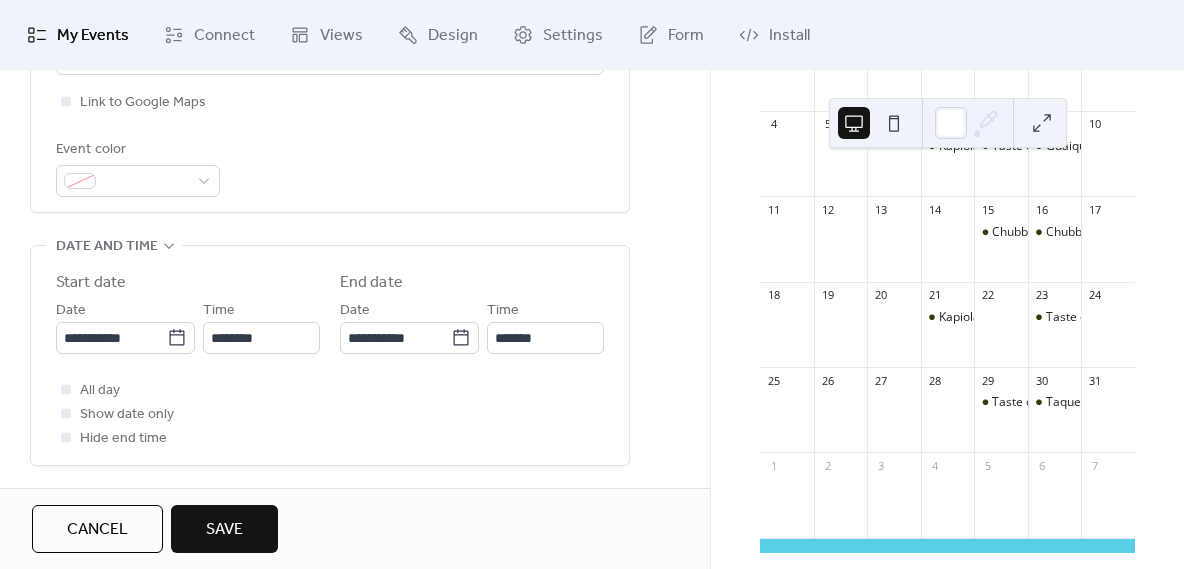 click on "Save" at bounding box center (224, 529) 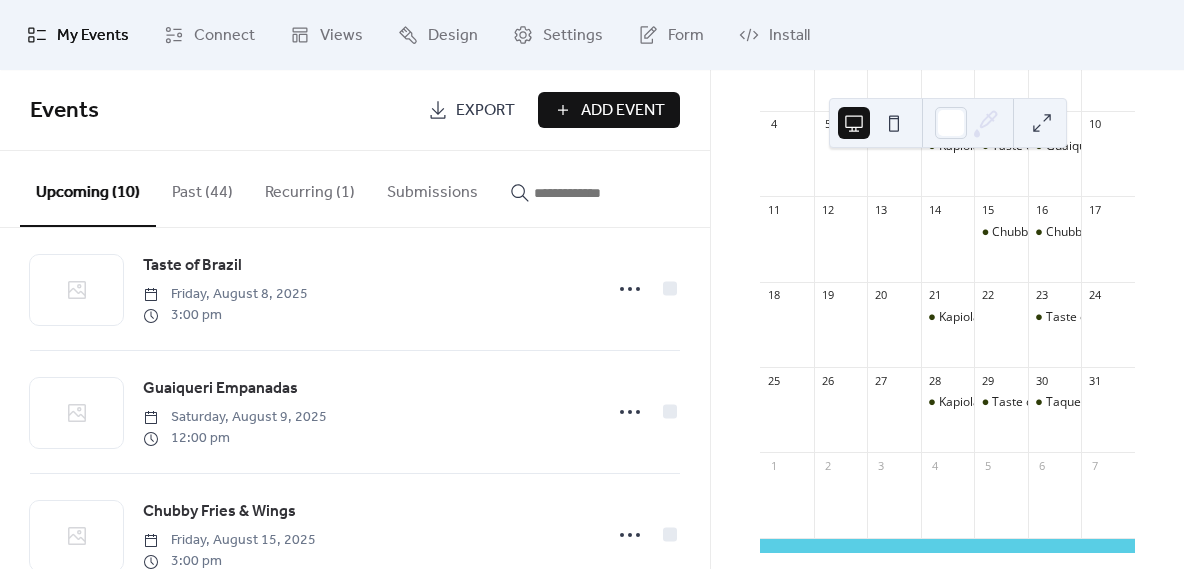 scroll, scrollTop: 152, scrollLeft: 0, axis: vertical 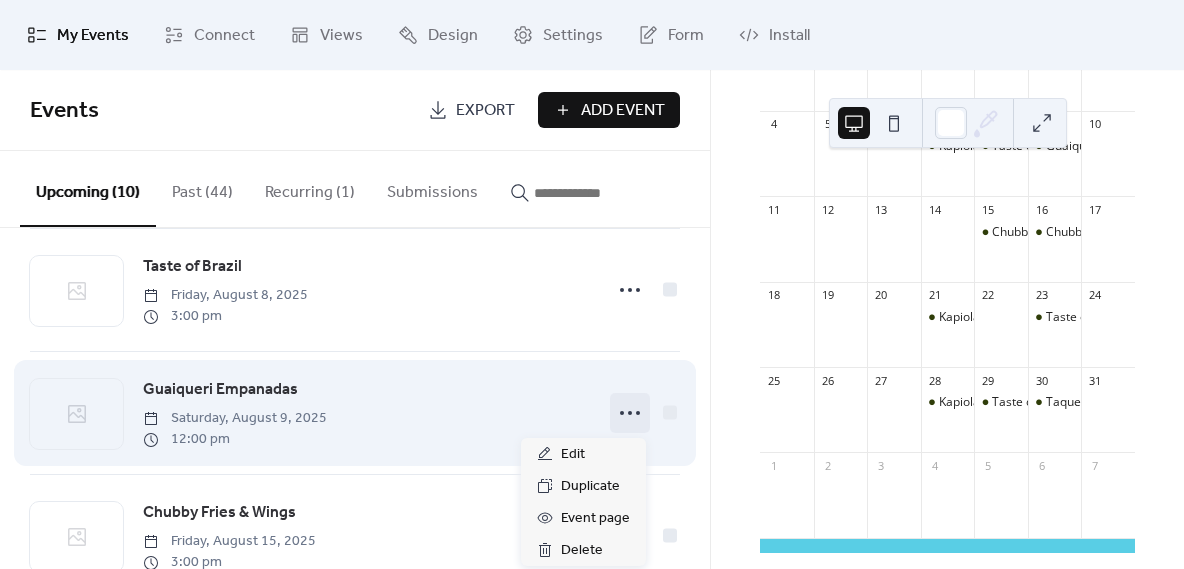 click 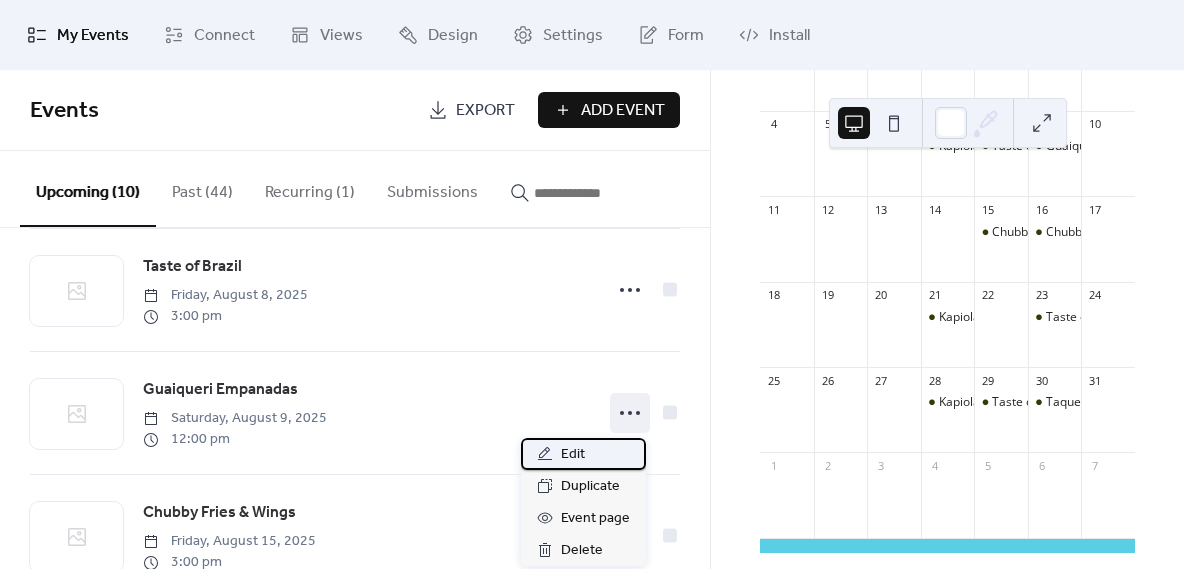 click on "Edit" at bounding box center [573, 455] 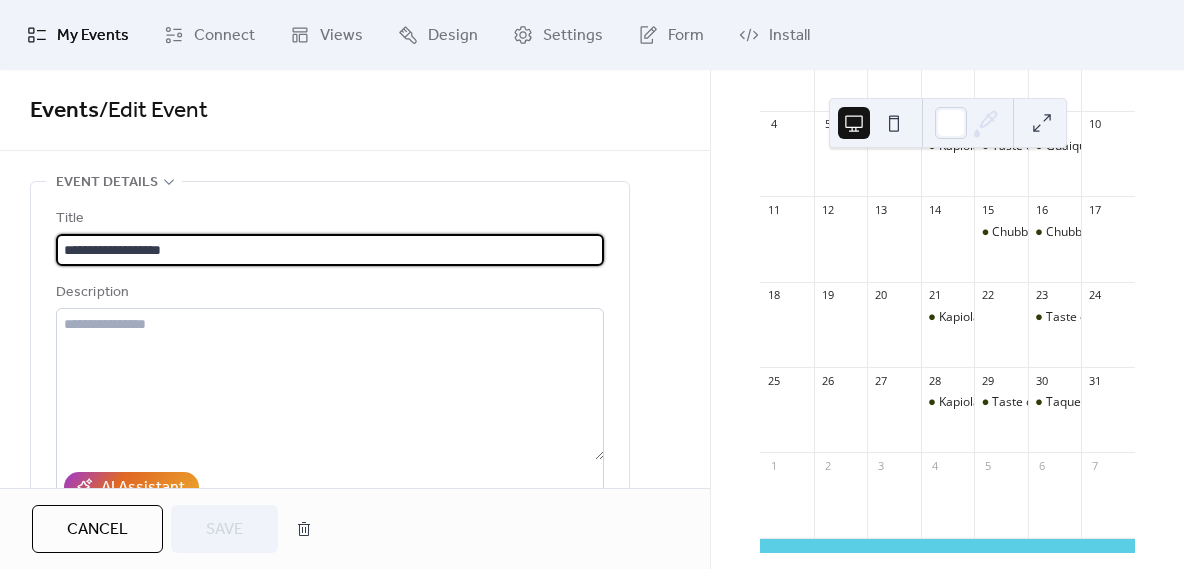 drag, startPoint x: 199, startPoint y: 243, endPoint x: 14, endPoint y: 247, distance: 185.04324 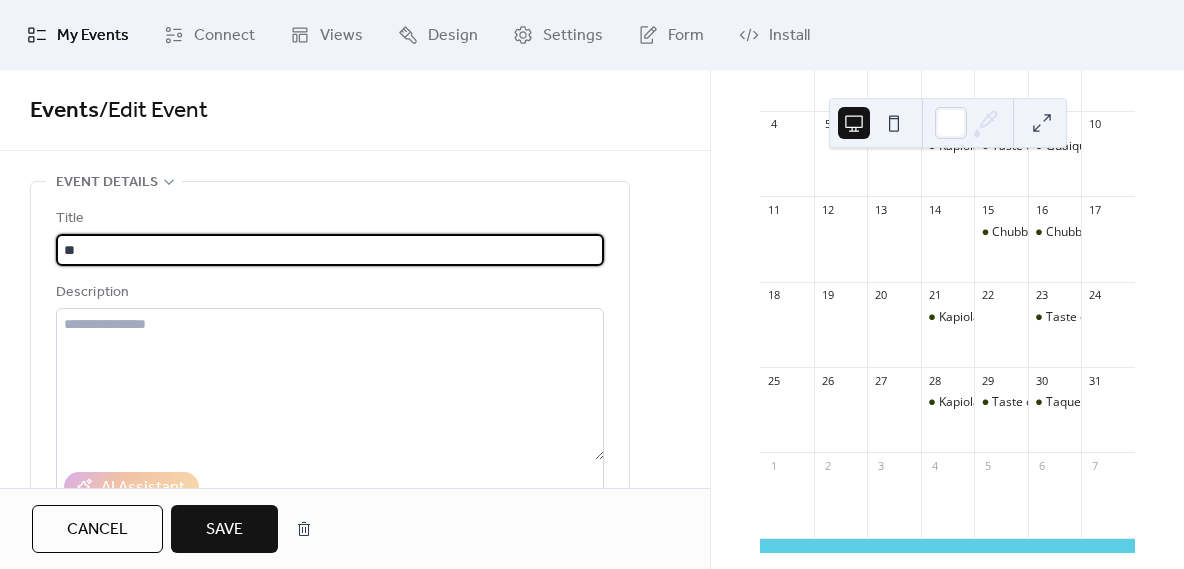 type on "*" 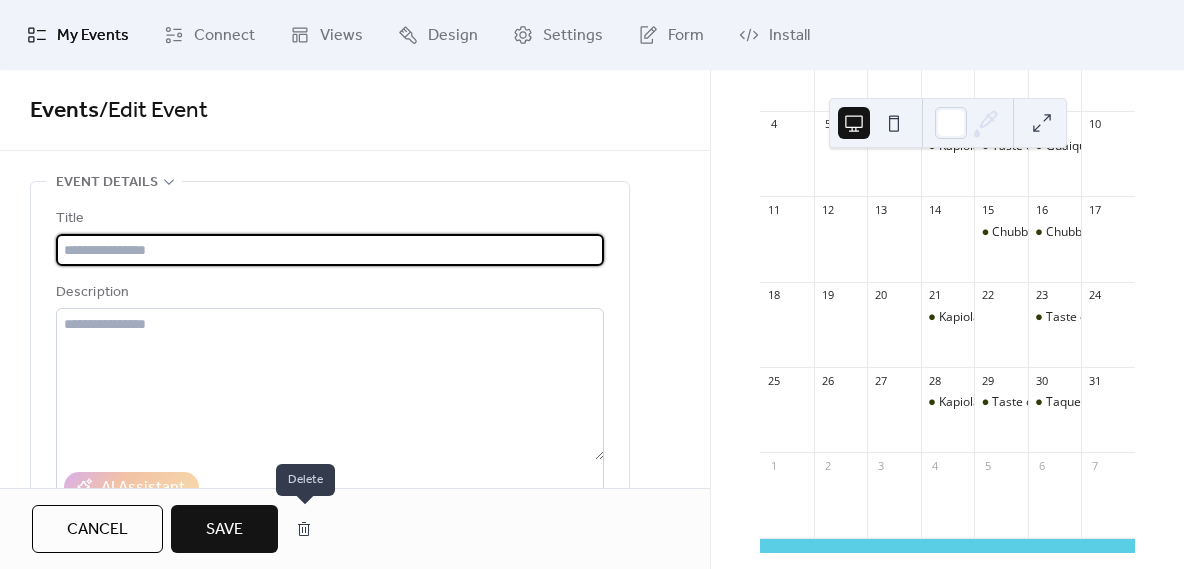 type 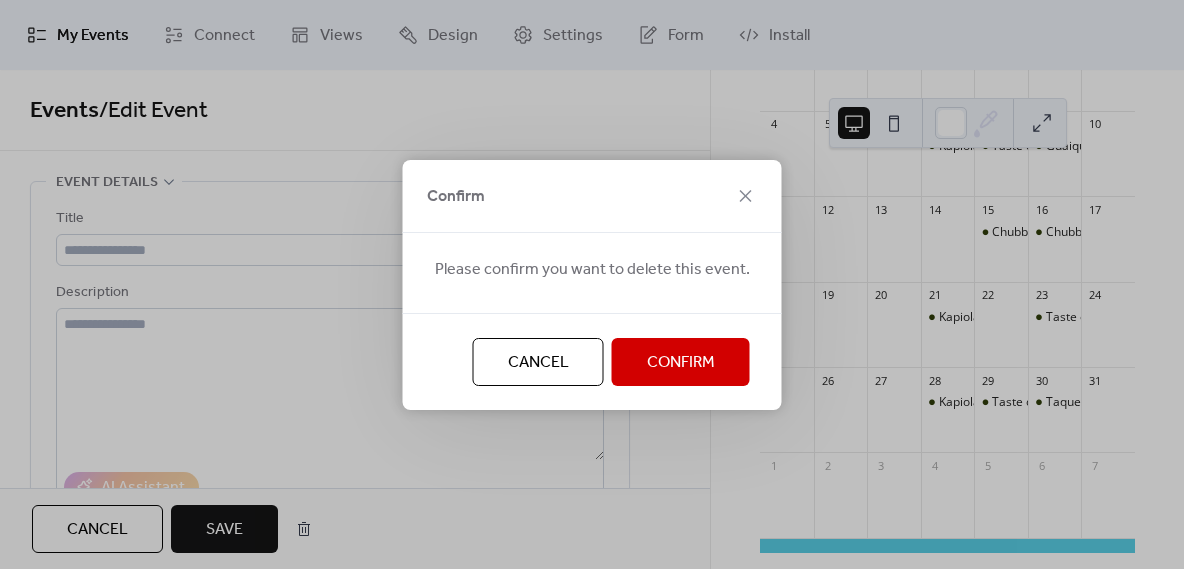 click on "Confirm" at bounding box center (681, 363) 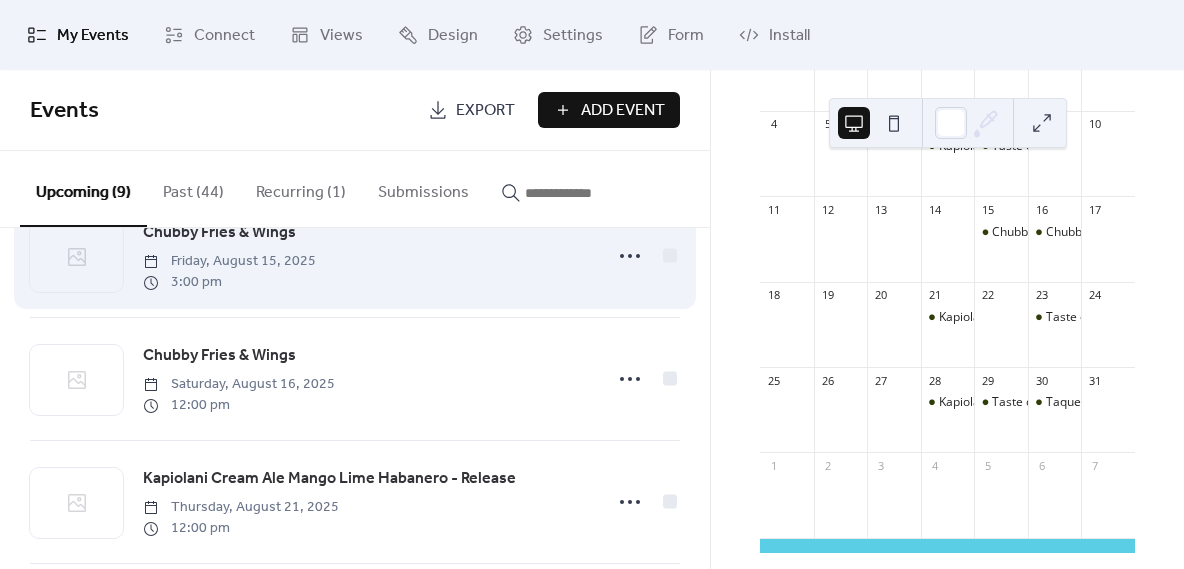 scroll, scrollTop: 311, scrollLeft: 0, axis: vertical 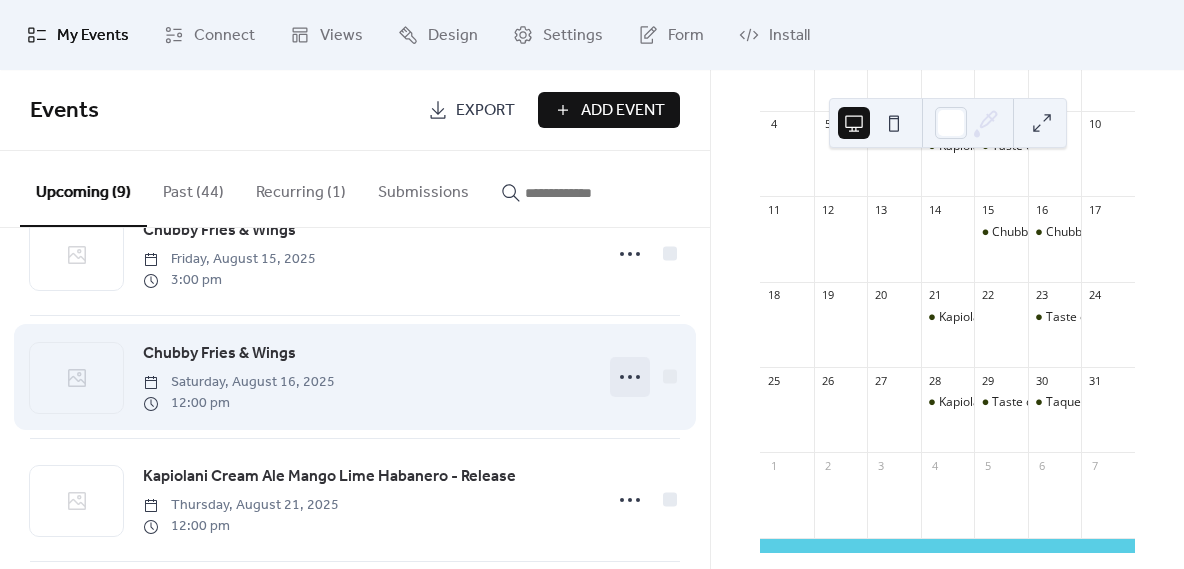 click 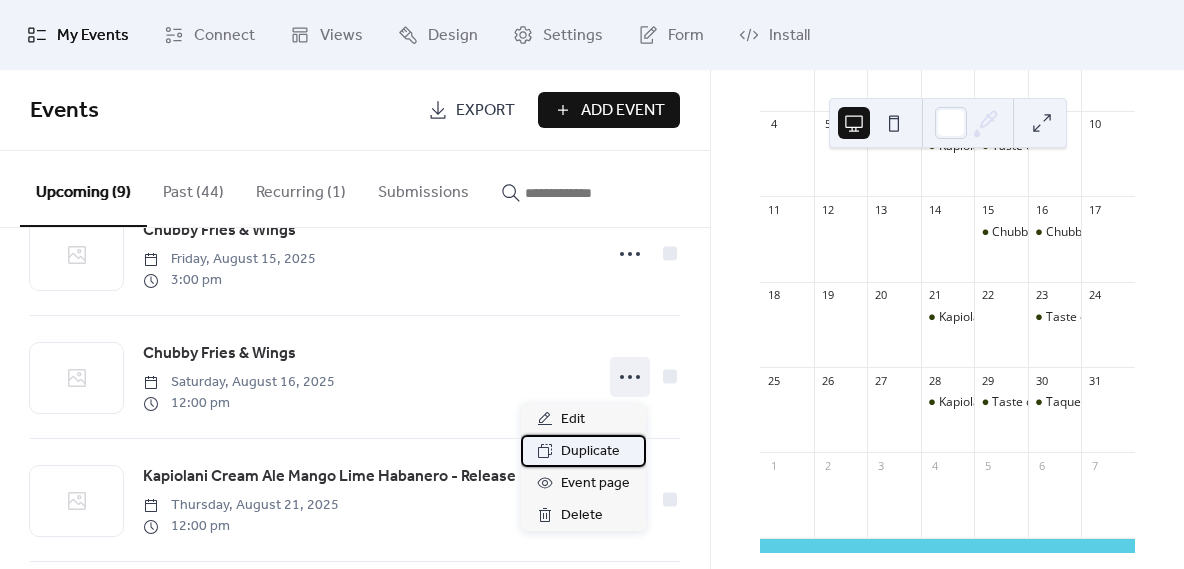 click on "Duplicate" at bounding box center (590, 452) 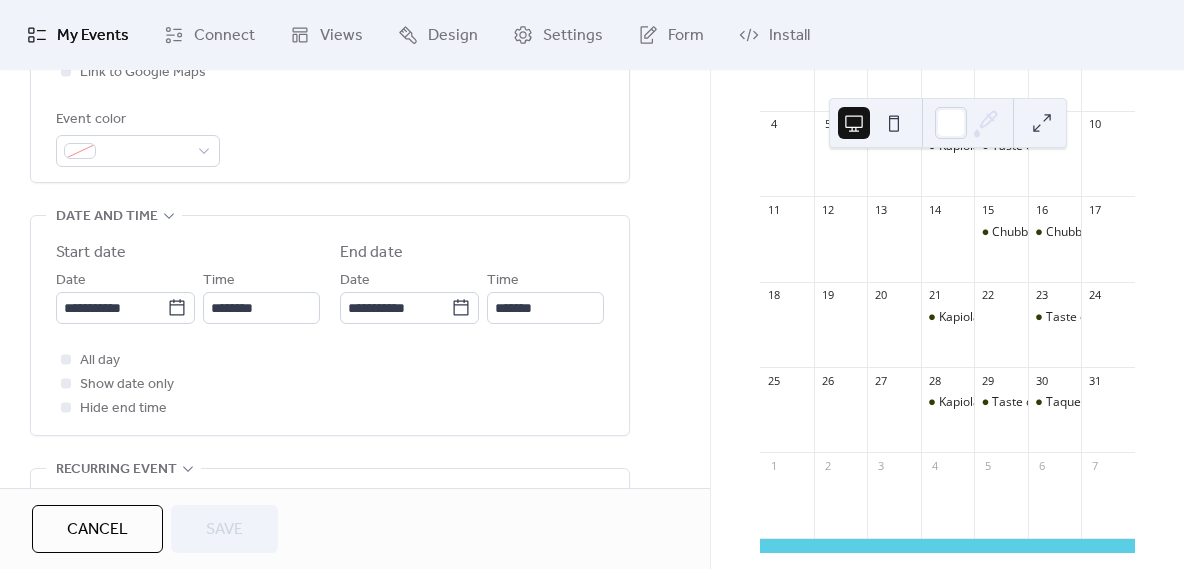 scroll, scrollTop: 551, scrollLeft: 0, axis: vertical 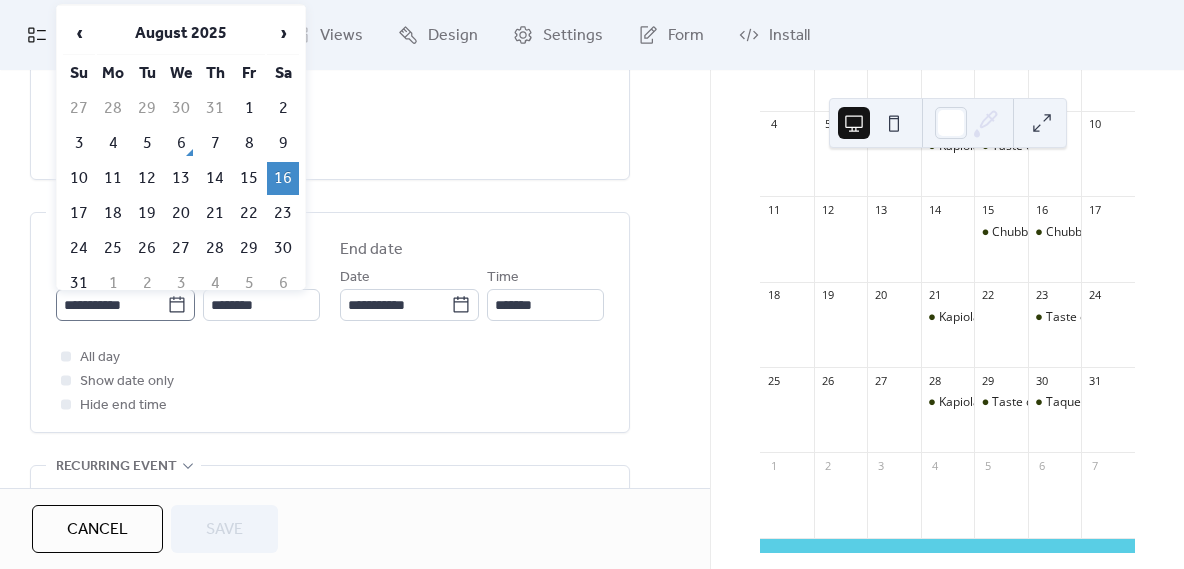 click 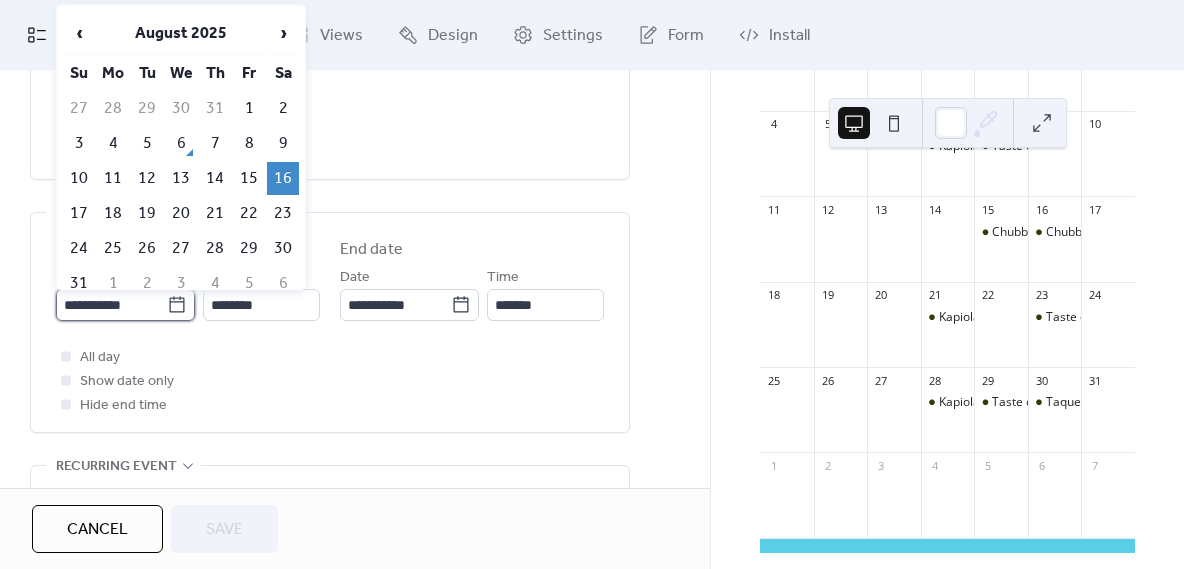 click on "**********" at bounding box center [111, 305] 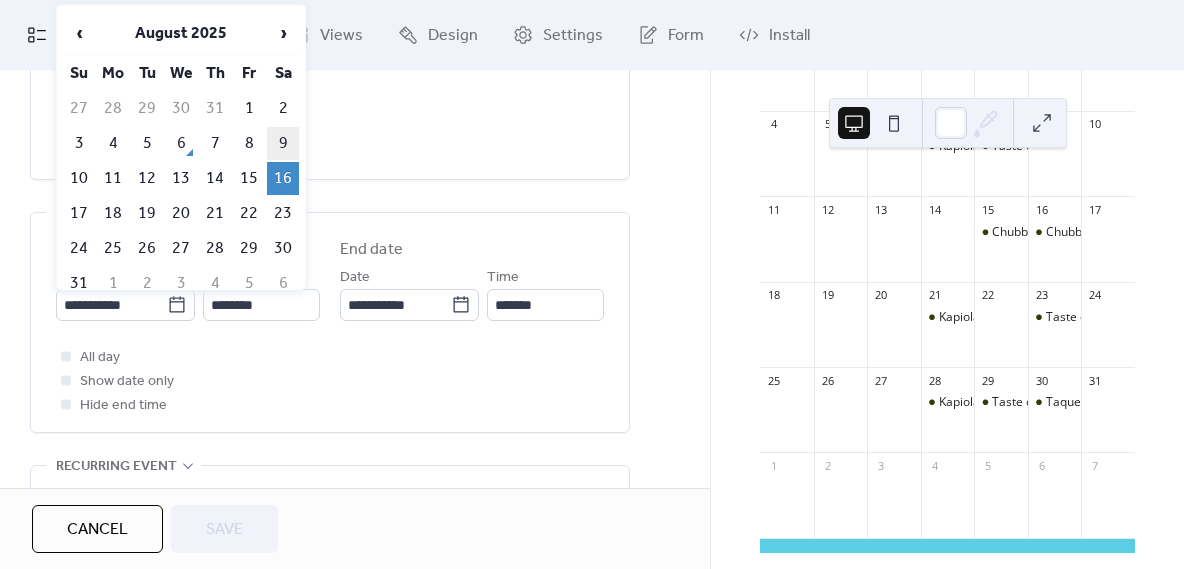 click on "9" at bounding box center [283, 143] 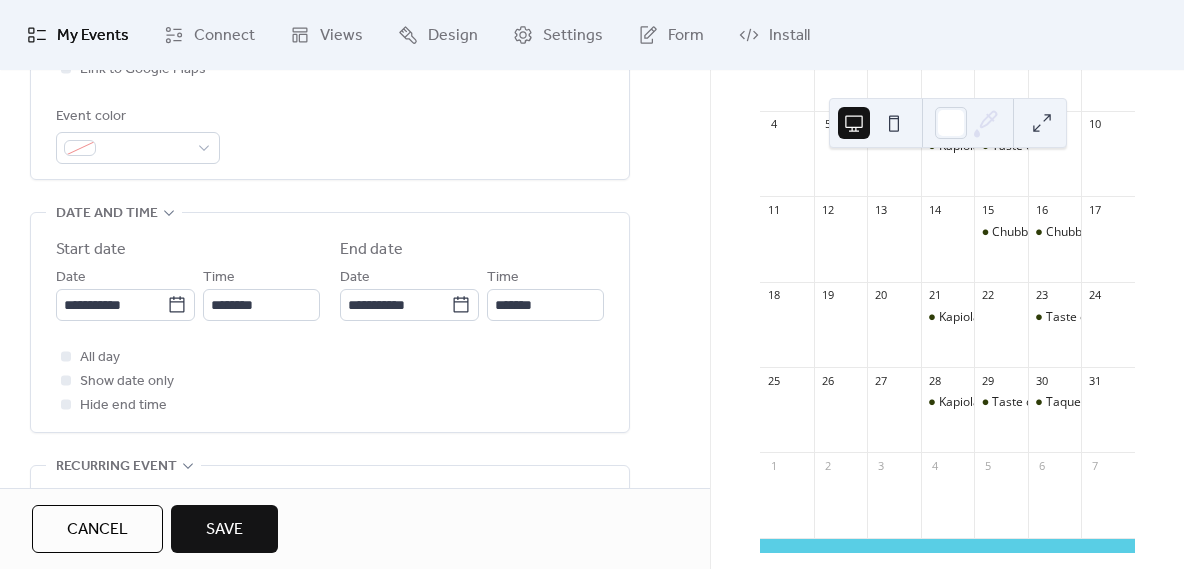 click on "Save" at bounding box center [224, 530] 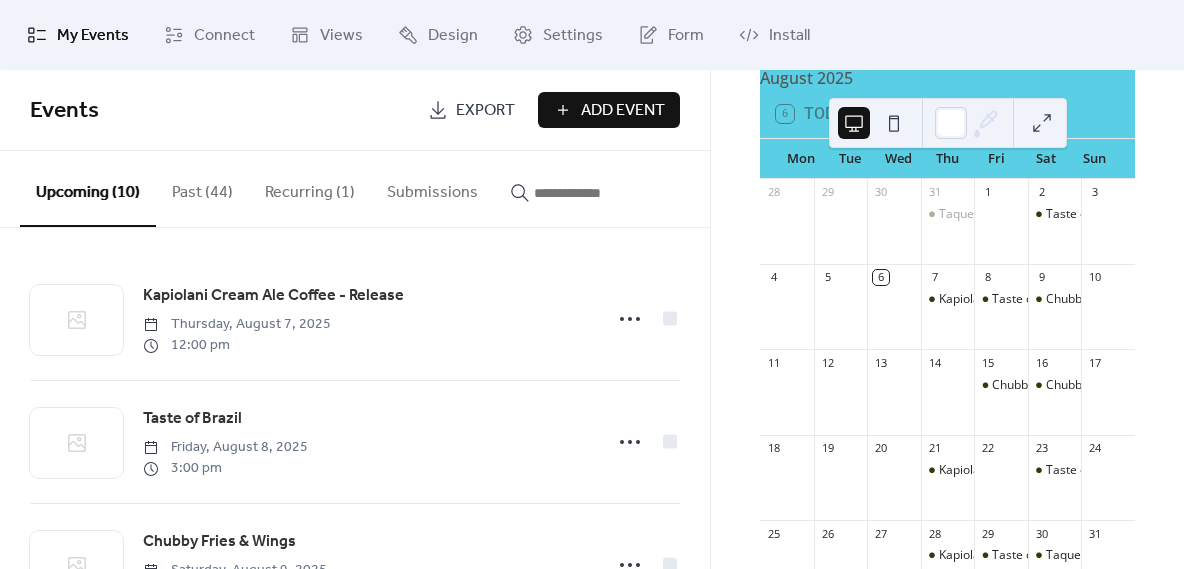 scroll, scrollTop: 98, scrollLeft: 0, axis: vertical 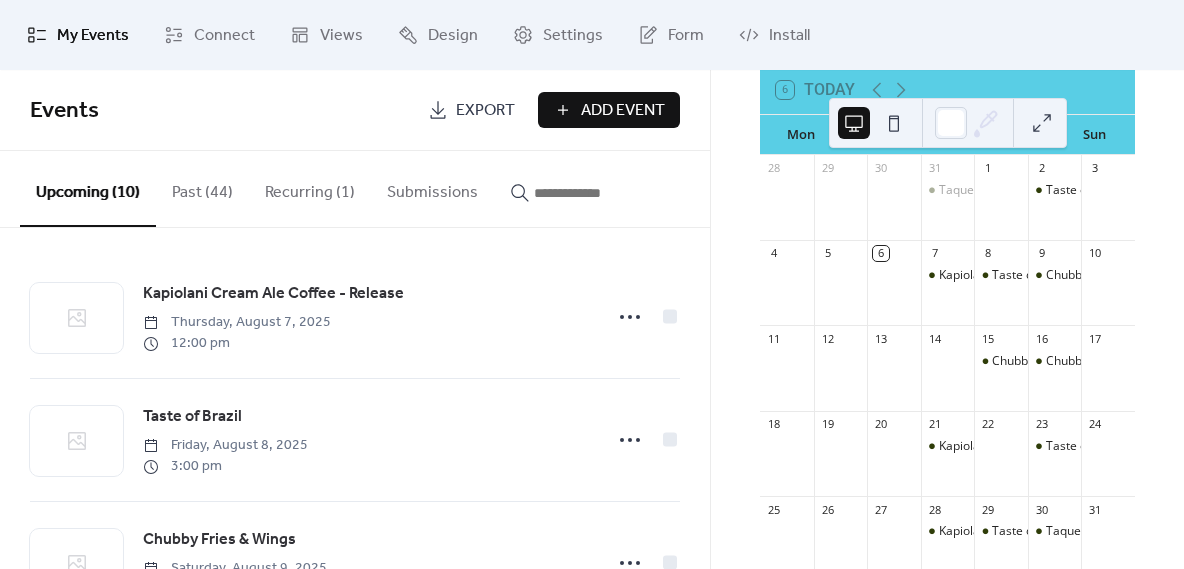 click on "Add Event" at bounding box center (623, 111) 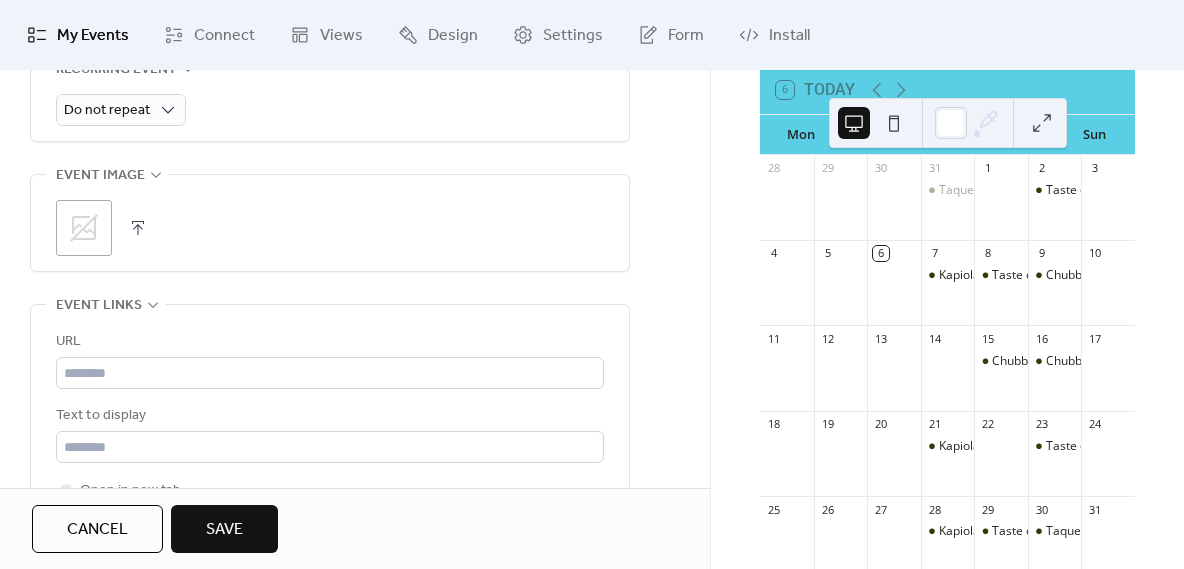scroll, scrollTop: 949, scrollLeft: 0, axis: vertical 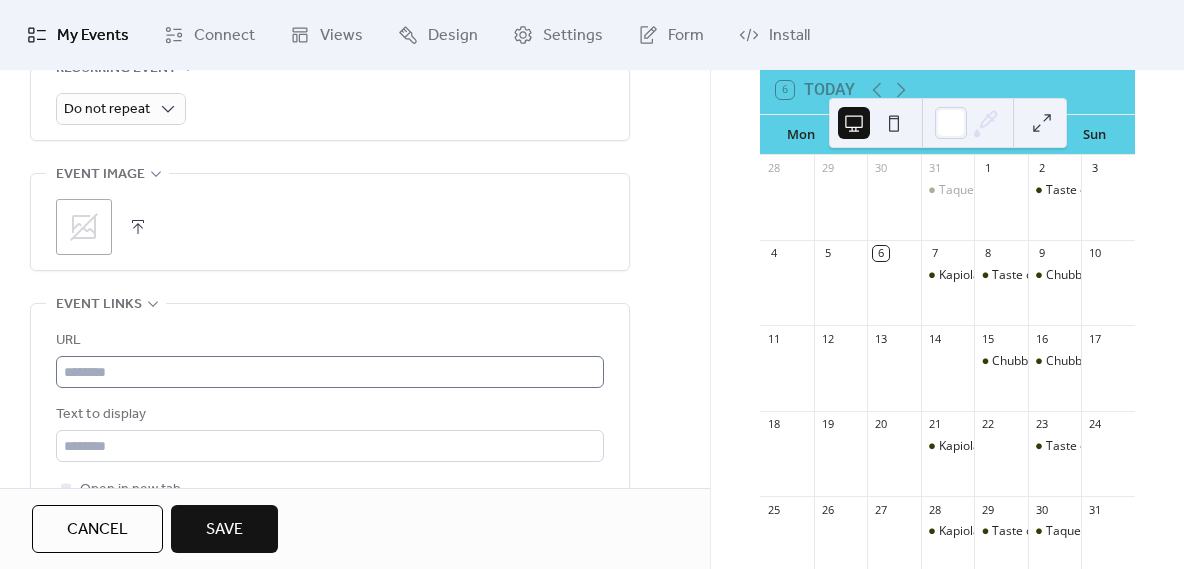 type on "**********" 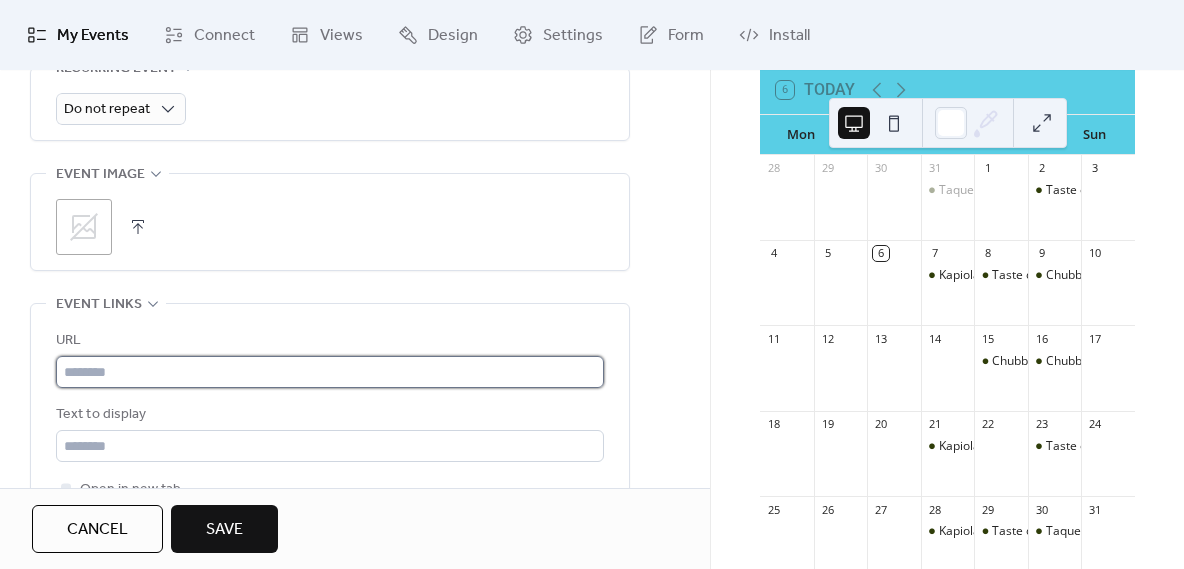 click at bounding box center (330, 372) 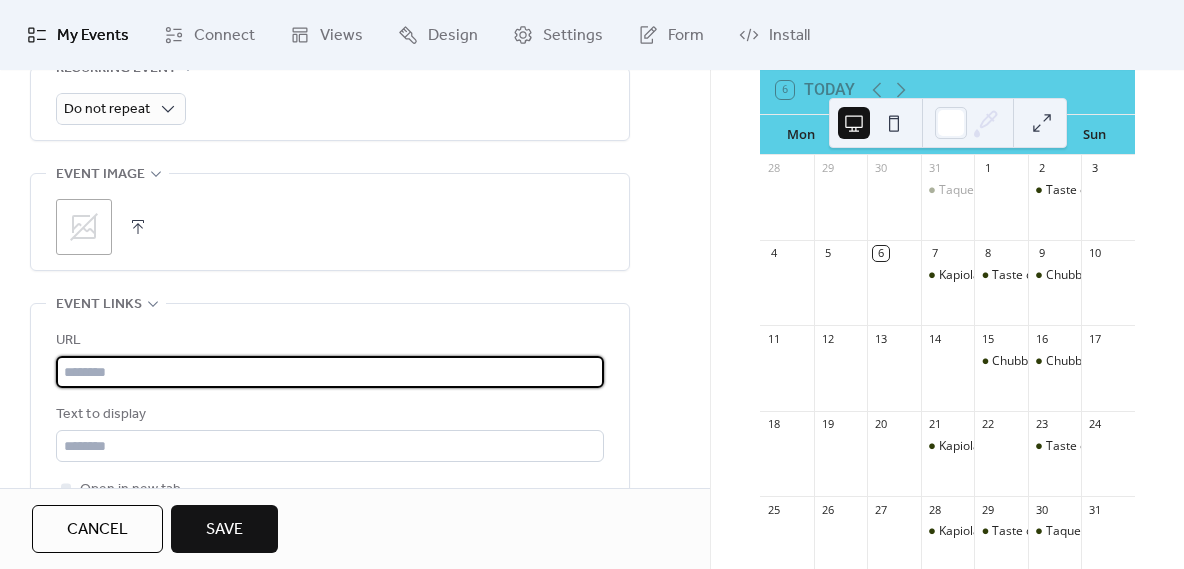 paste on "**********" 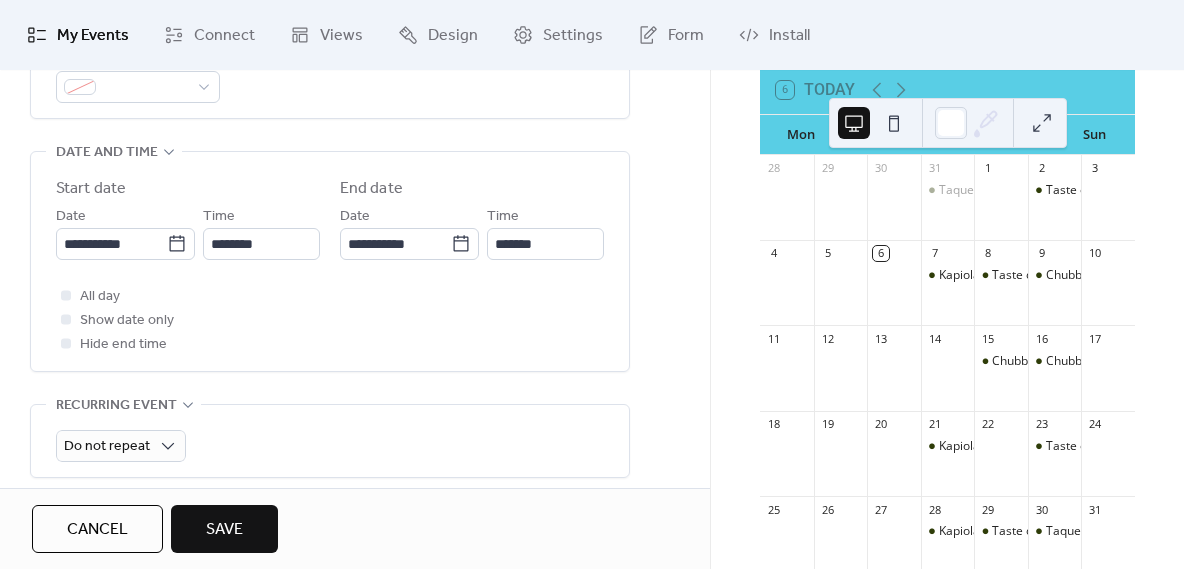scroll, scrollTop: 636, scrollLeft: 0, axis: vertical 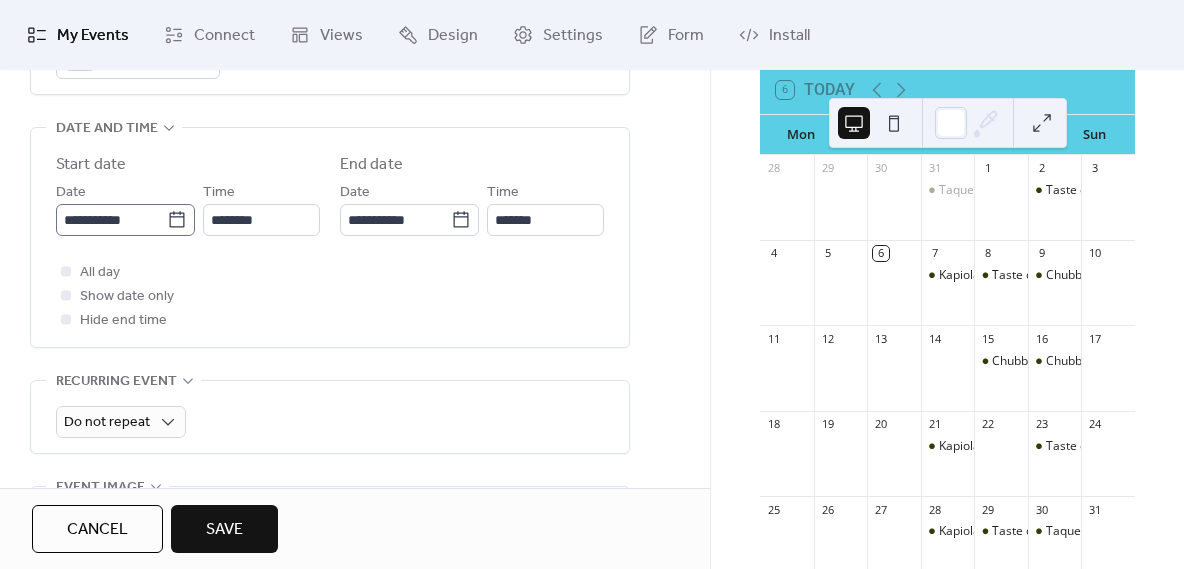 type on "**********" 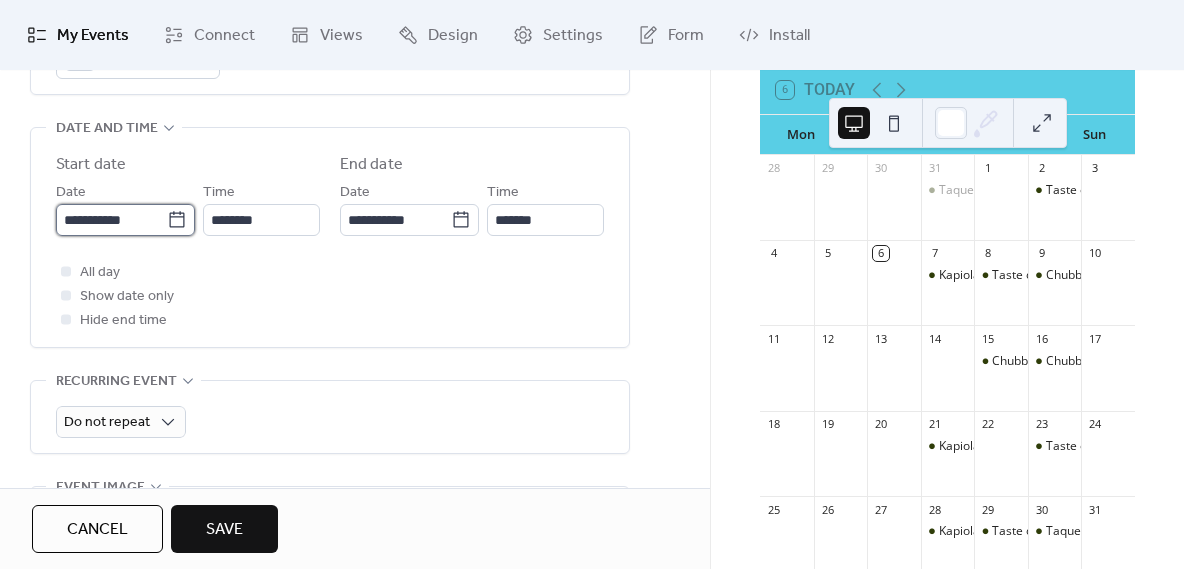 click on "**********" at bounding box center [111, 220] 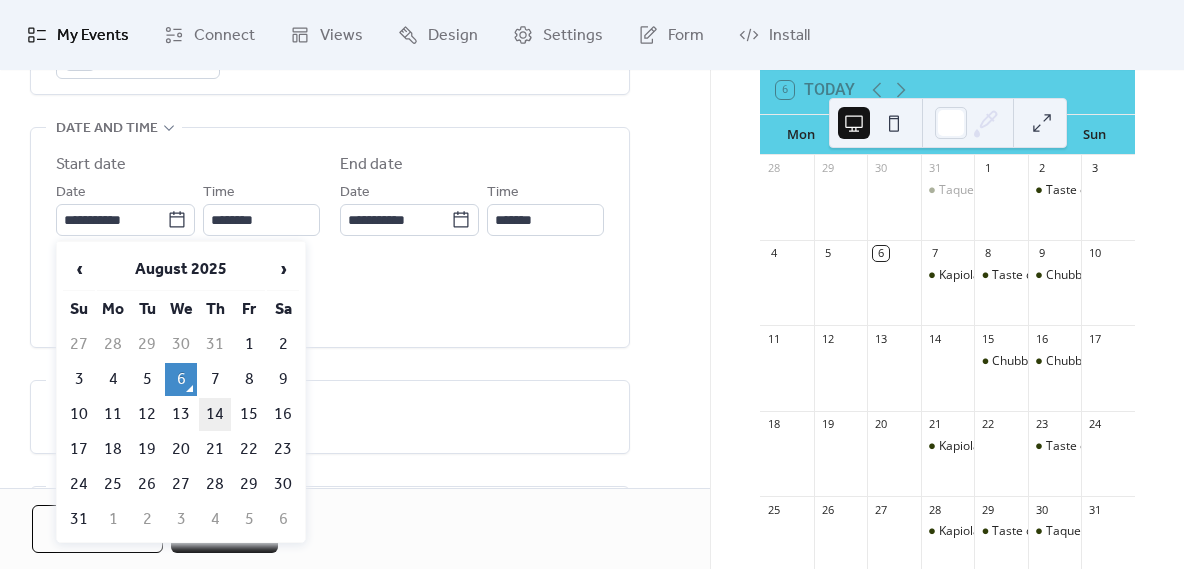click on "14" at bounding box center (215, 414) 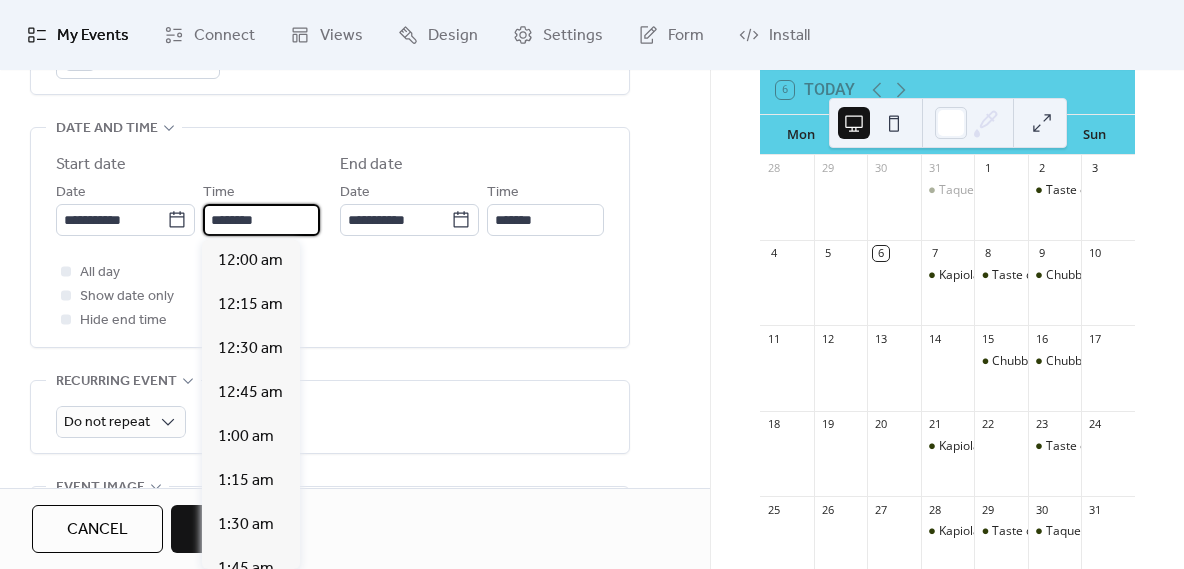 click on "********" at bounding box center [261, 220] 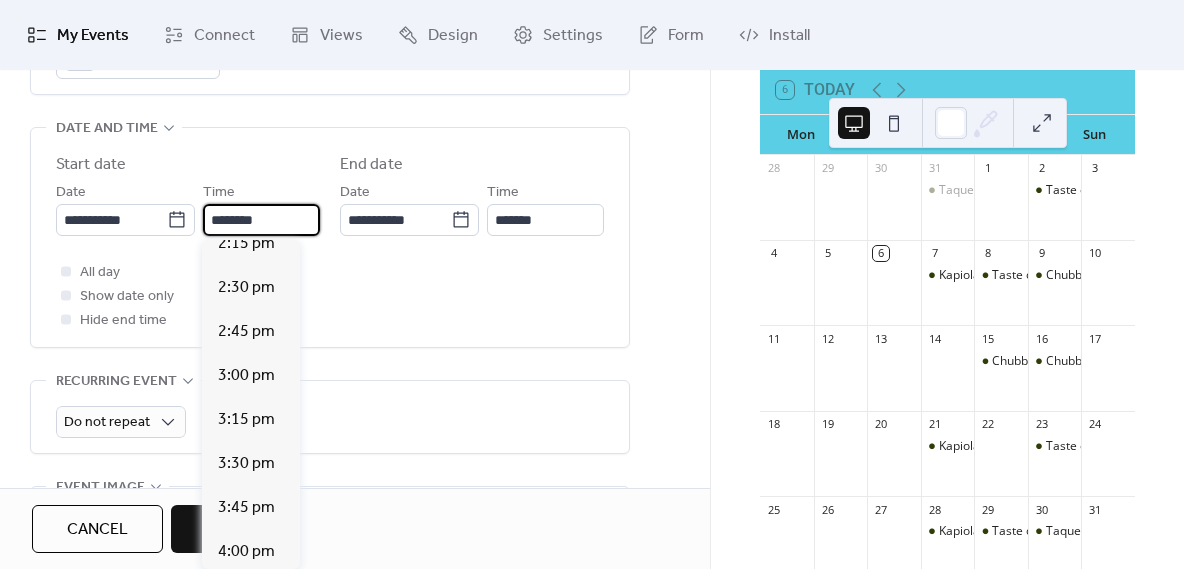 scroll, scrollTop: 2528, scrollLeft: 0, axis: vertical 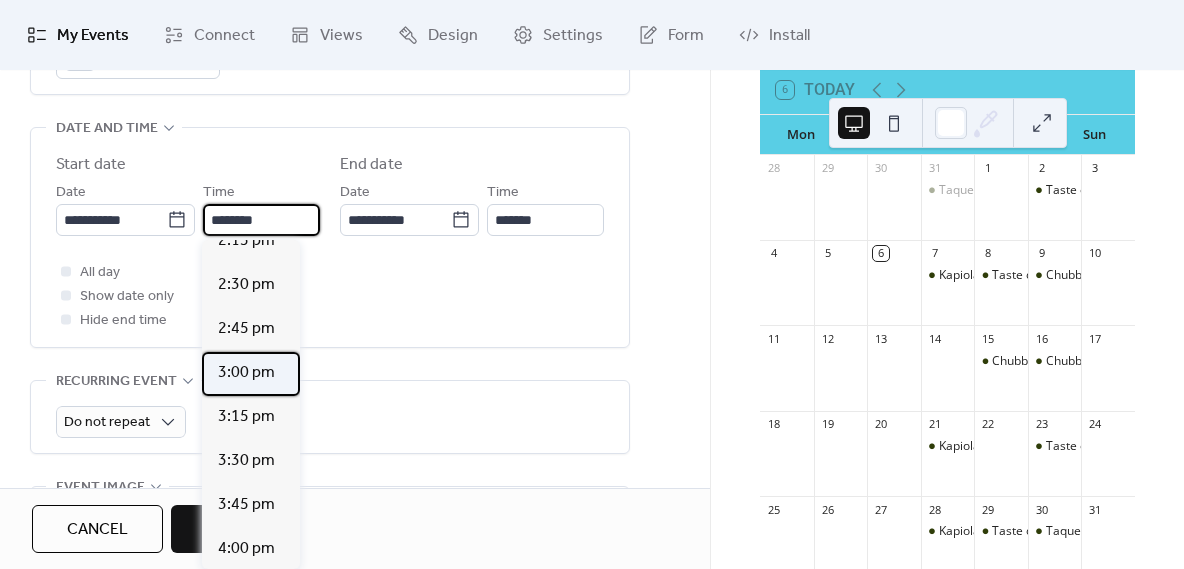 click on "3:00 pm" at bounding box center (246, 373) 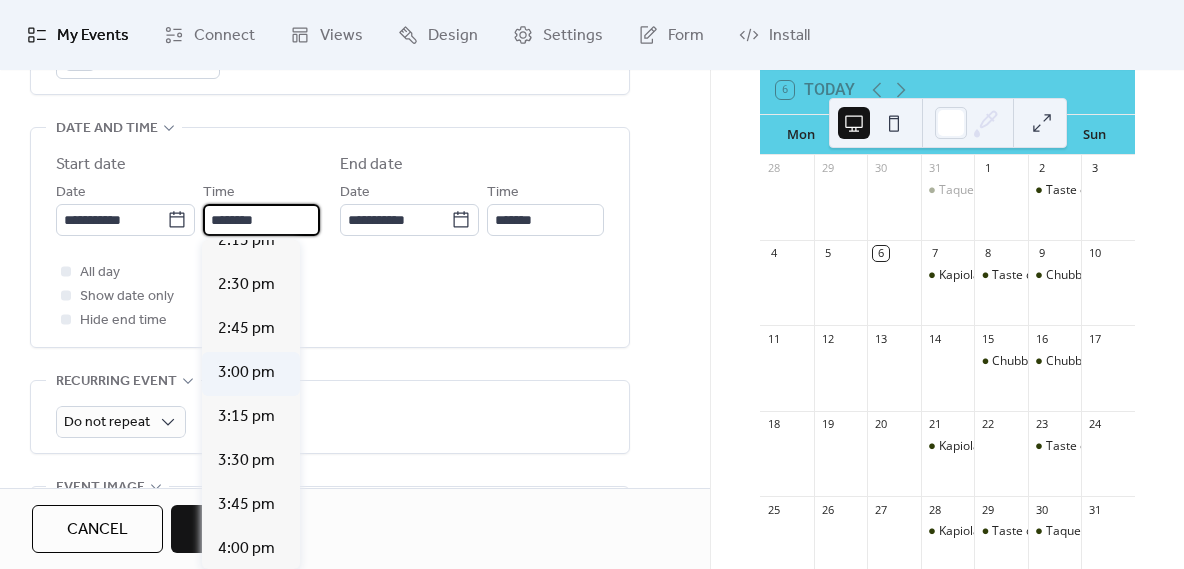 type on "*******" 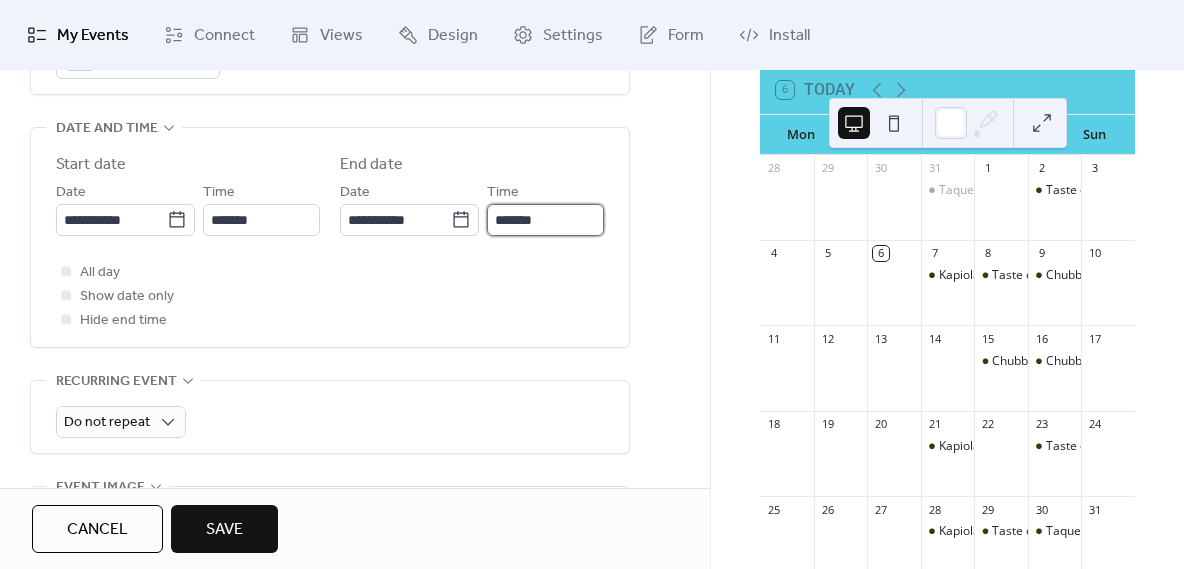 click on "*******" at bounding box center (545, 220) 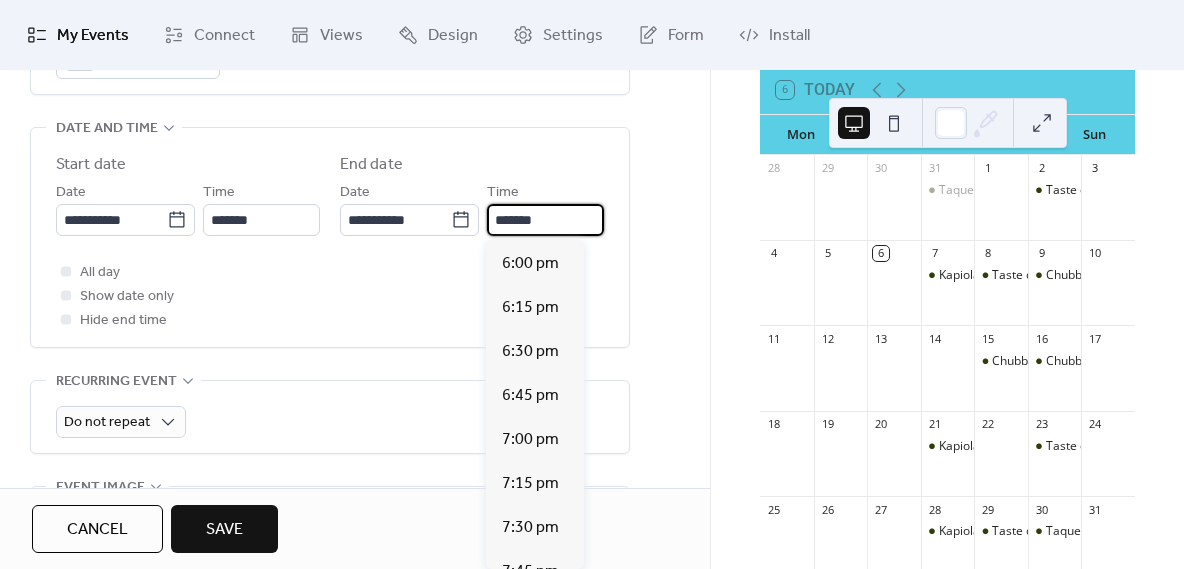 scroll, scrollTop: 480, scrollLeft: 0, axis: vertical 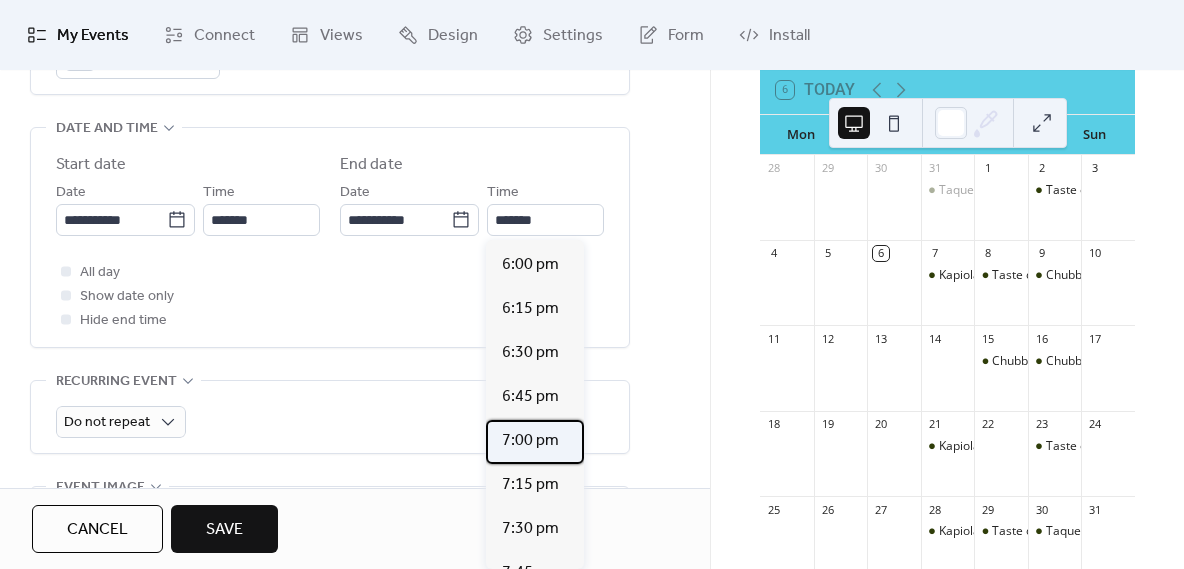 click on "7:00 pm" at bounding box center (530, 441) 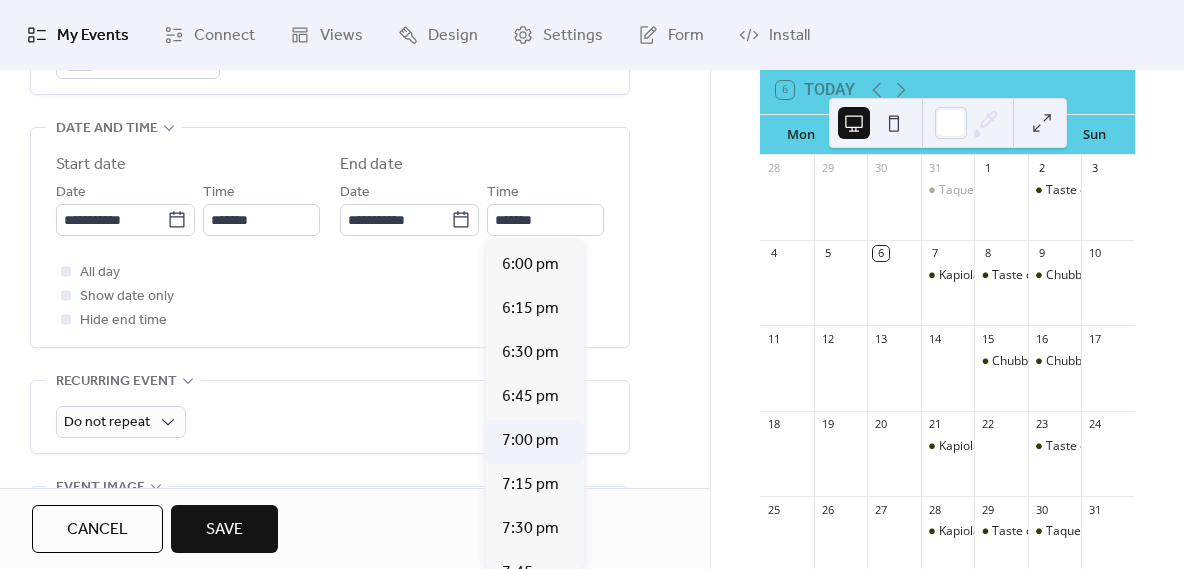type on "*******" 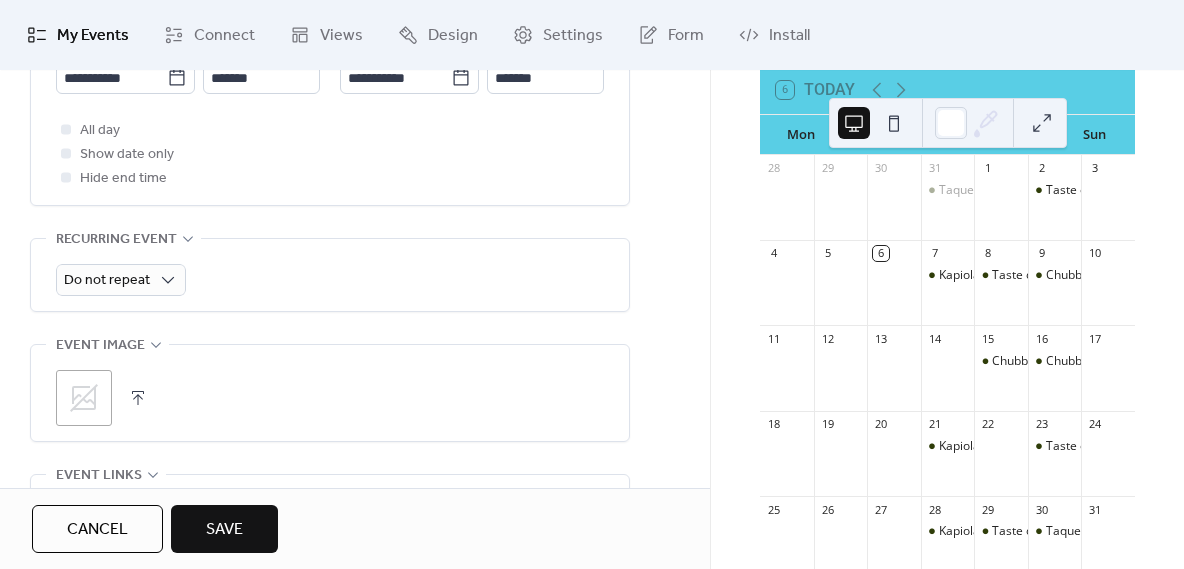 scroll, scrollTop: 790, scrollLeft: 0, axis: vertical 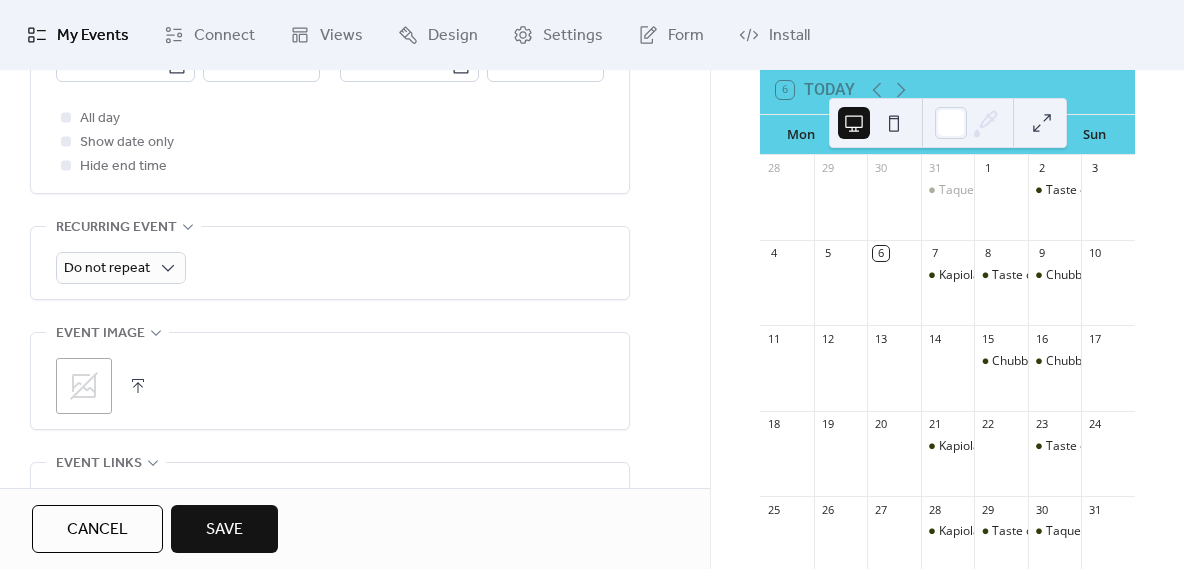 click on "Save" at bounding box center (224, 530) 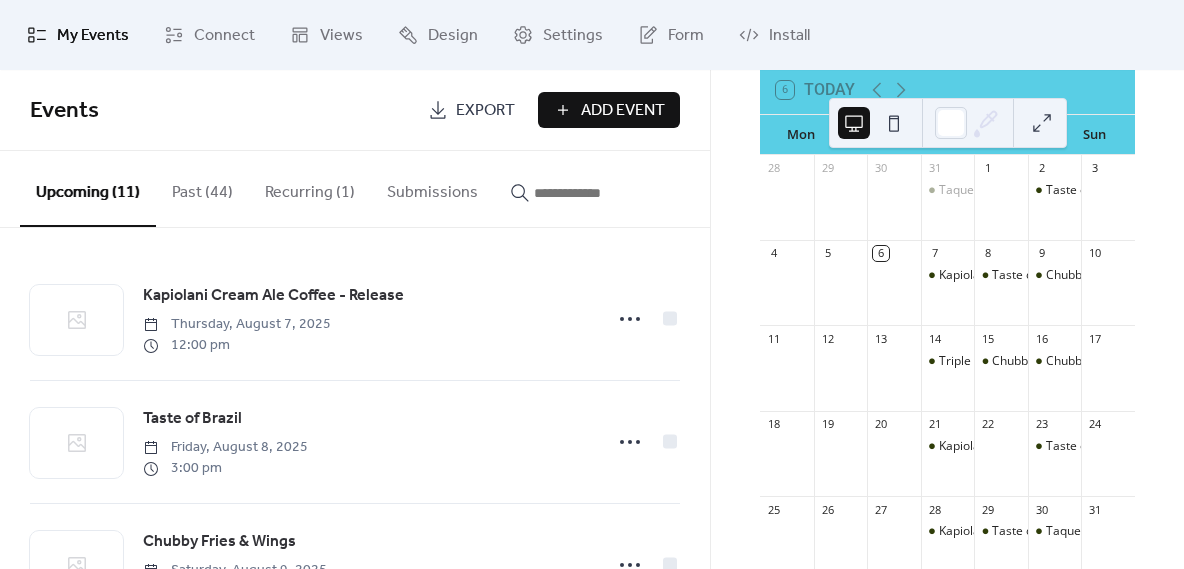 scroll, scrollTop: 51, scrollLeft: 0, axis: vertical 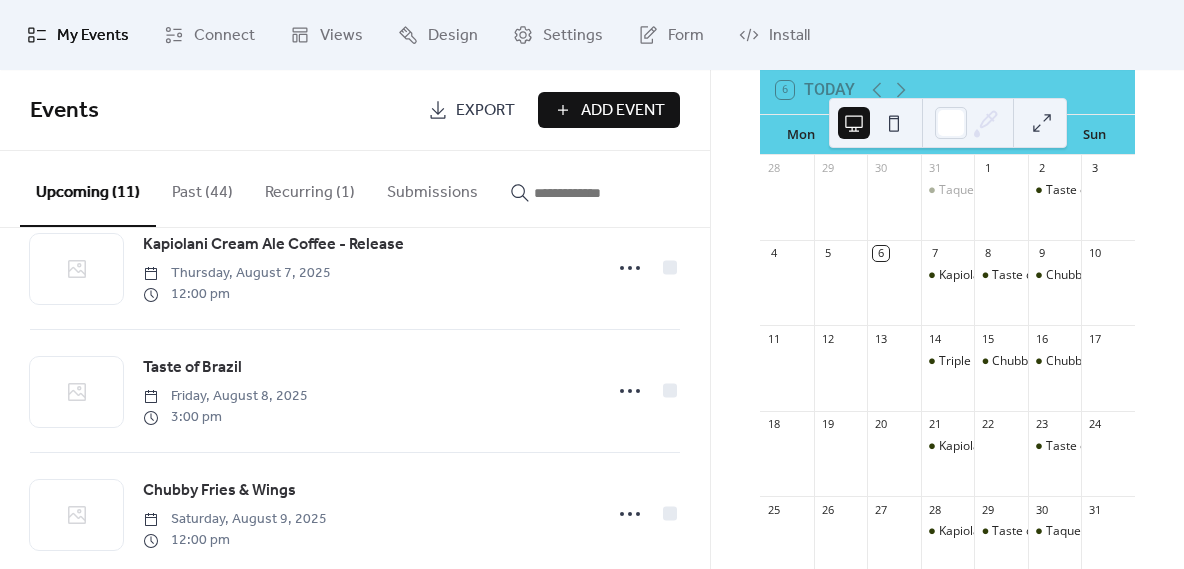 click on "Add Event" at bounding box center [623, 111] 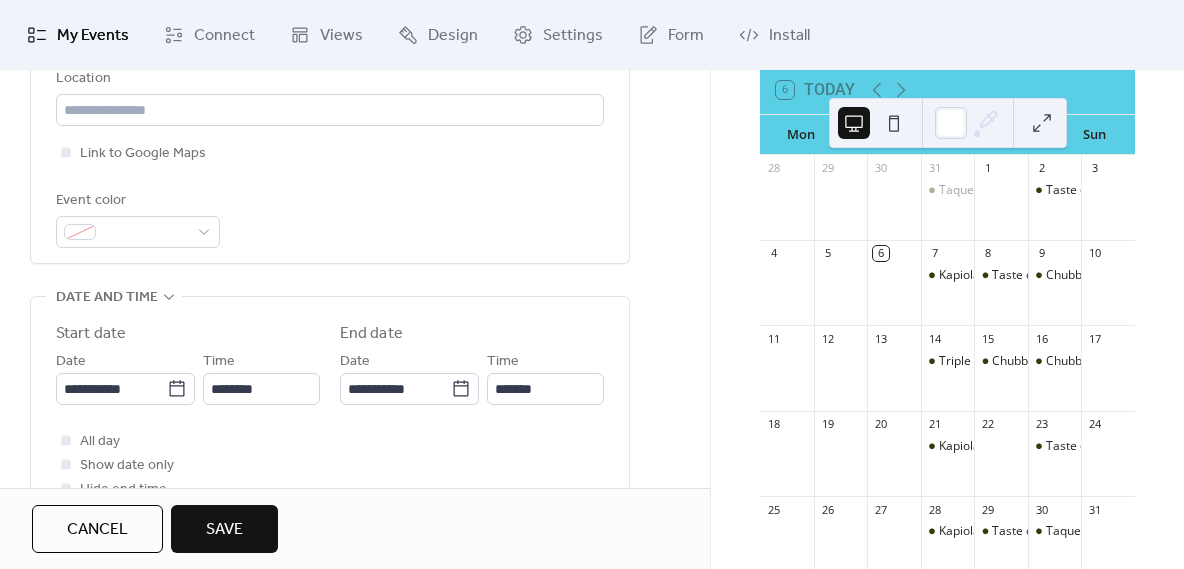 scroll, scrollTop: 470, scrollLeft: 0, axis: vertical 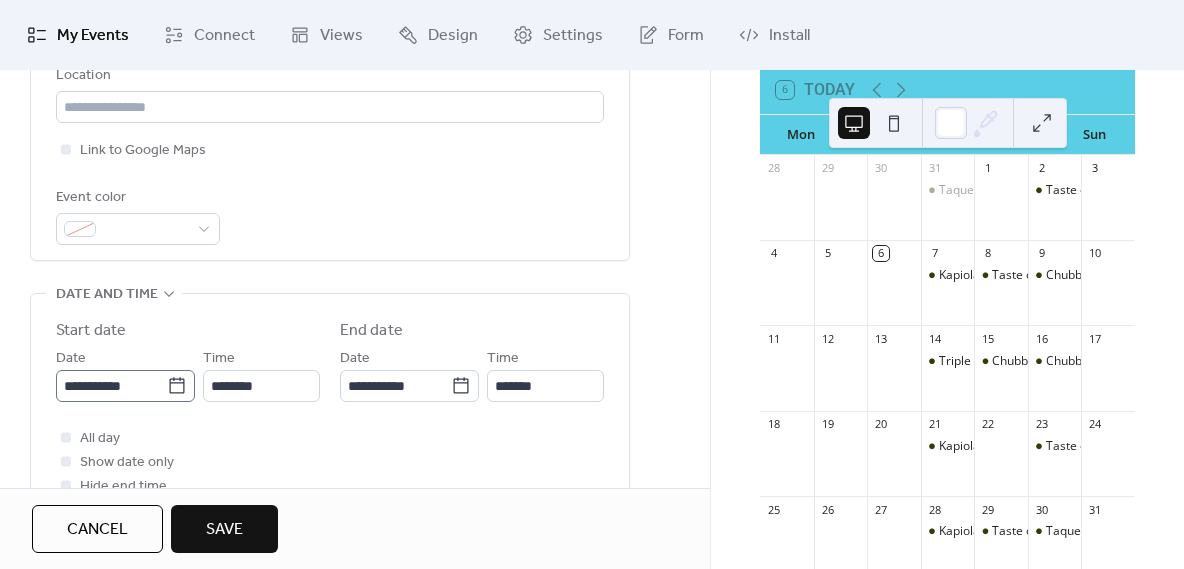 type on "**********" 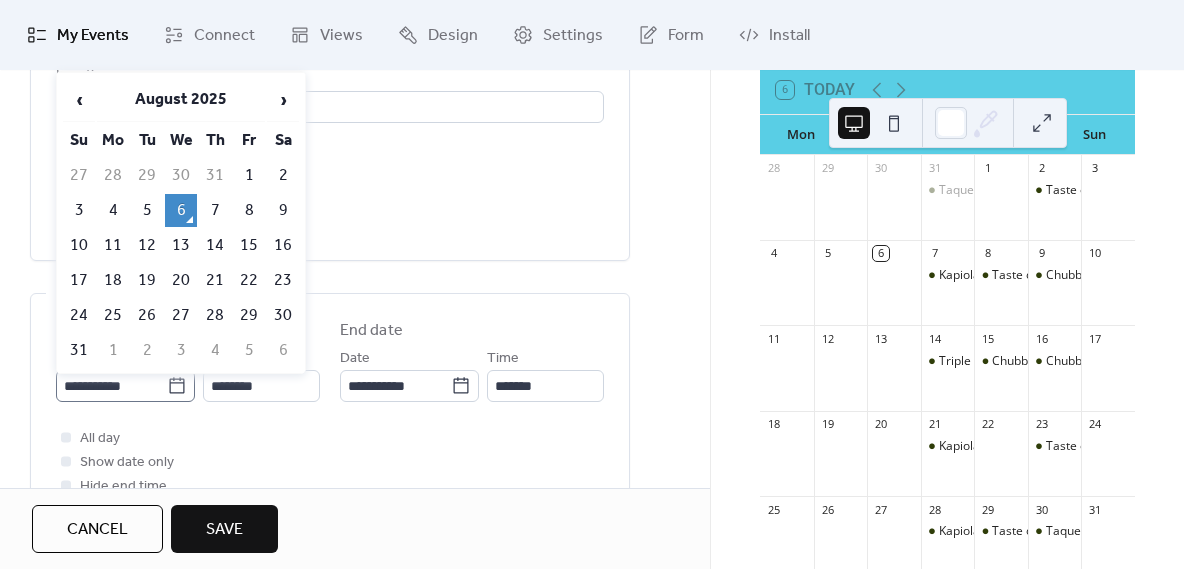 click 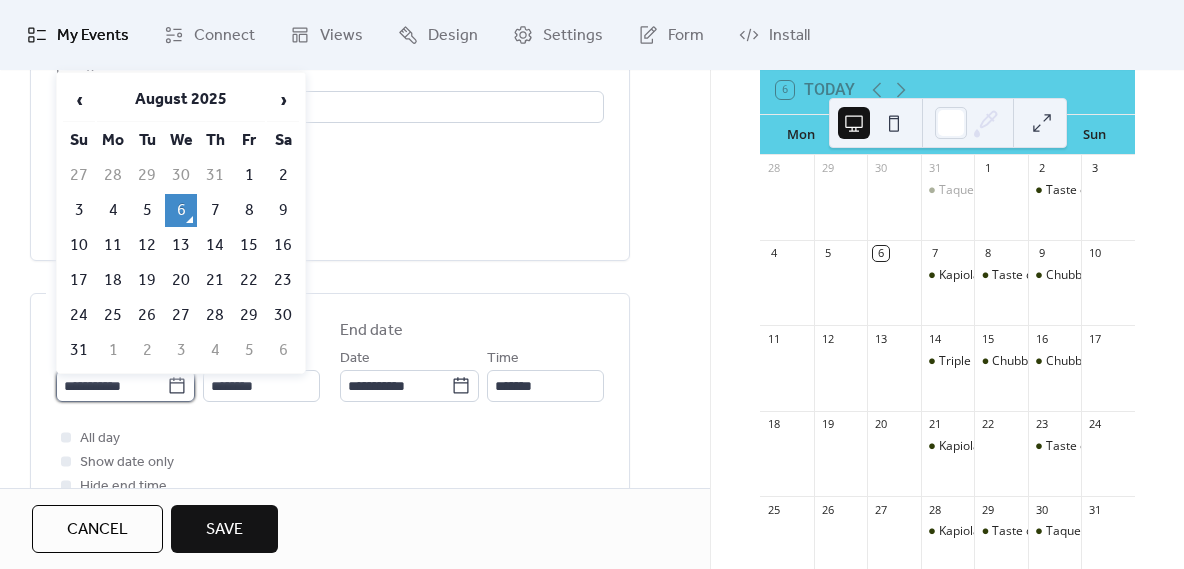 click on "**********" at bounding box center (111, 386) 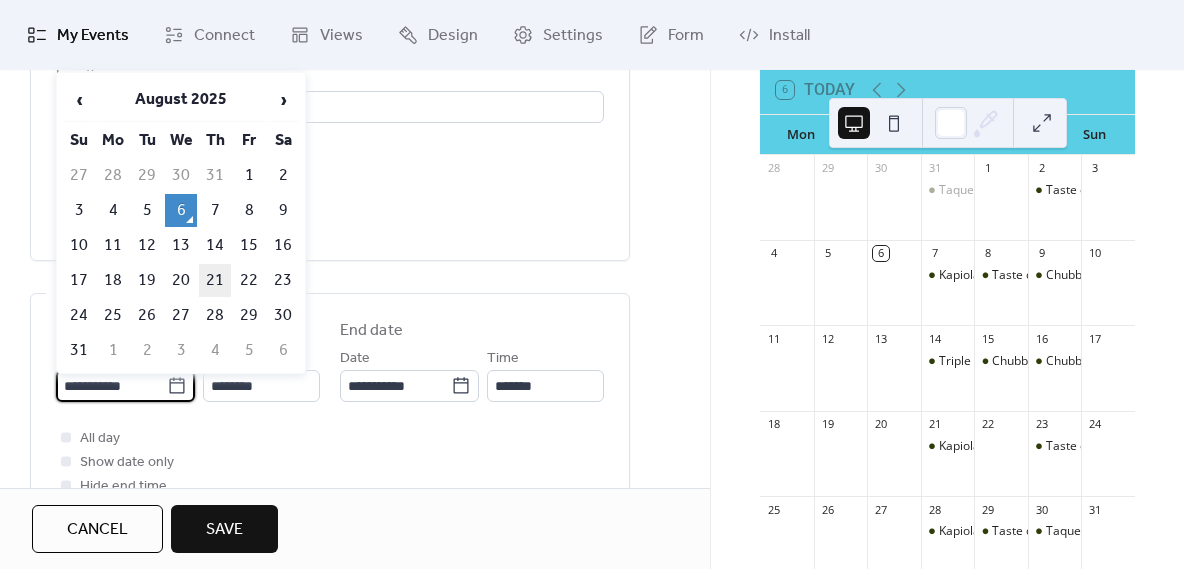 click on "21" at bounding box center [215, 280] 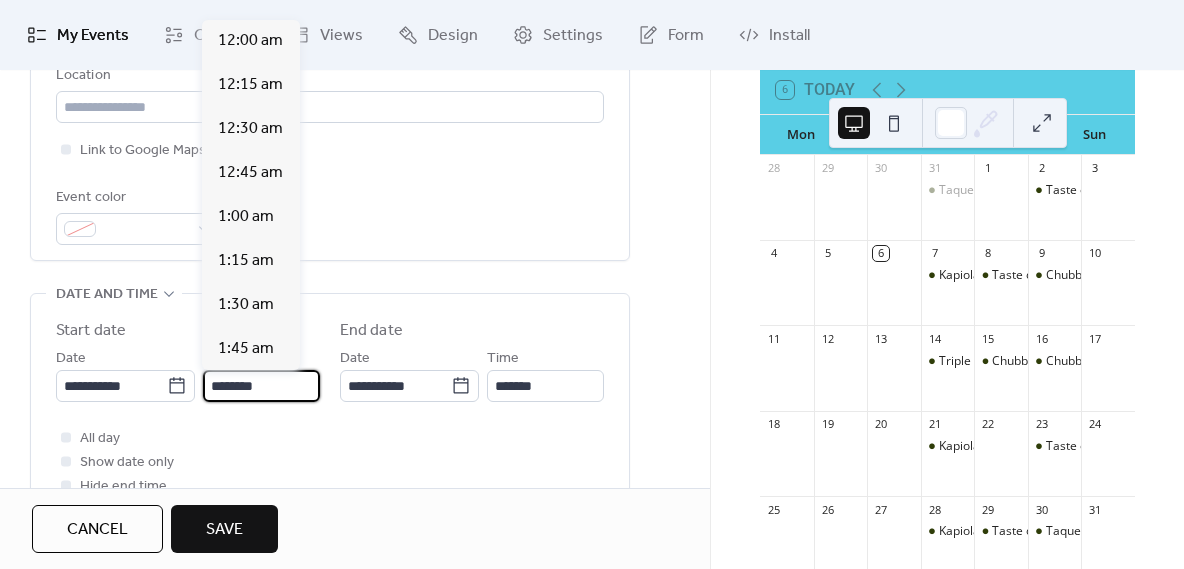 click on "********" at bounding box center (261, 386) 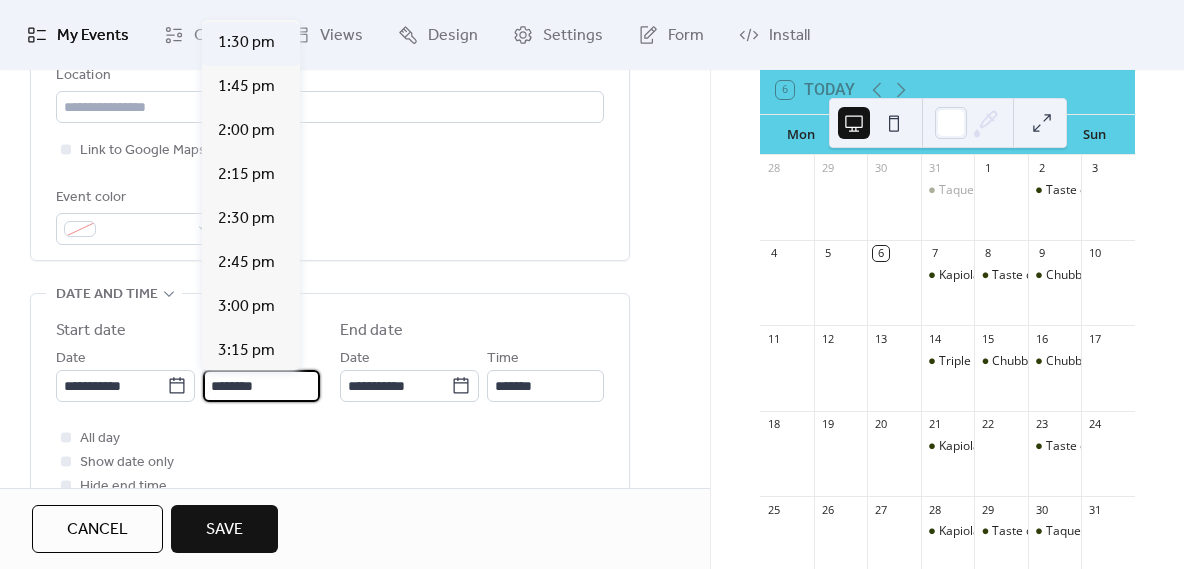 scroll, scrollTop: 2376, scrollLeft: 0, axis: vertical 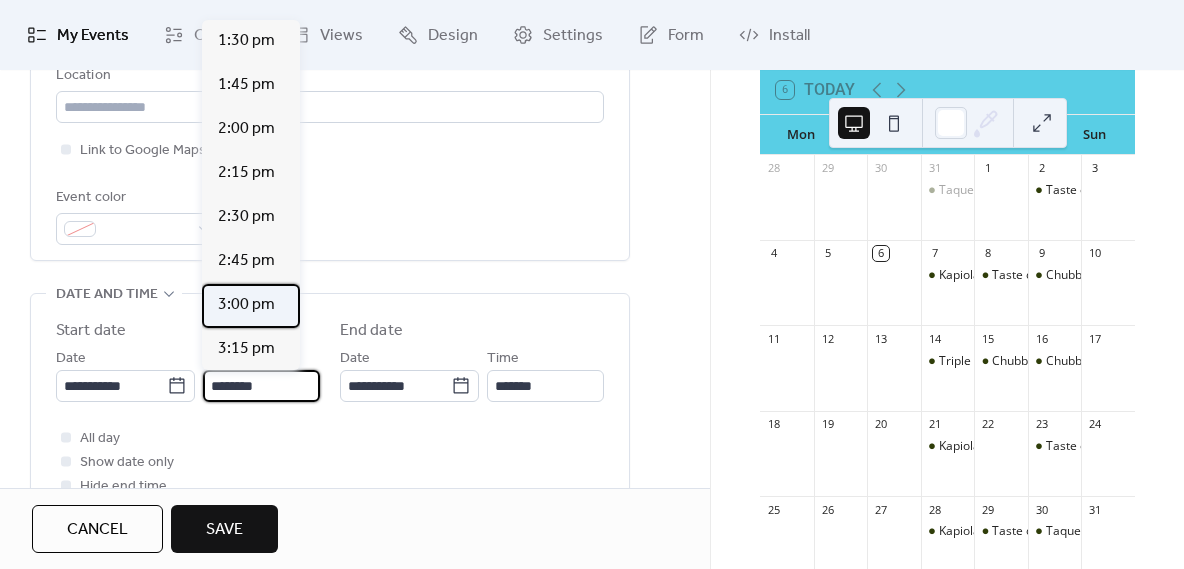 click on "3:00 pm" at bounding box center [246, 305] 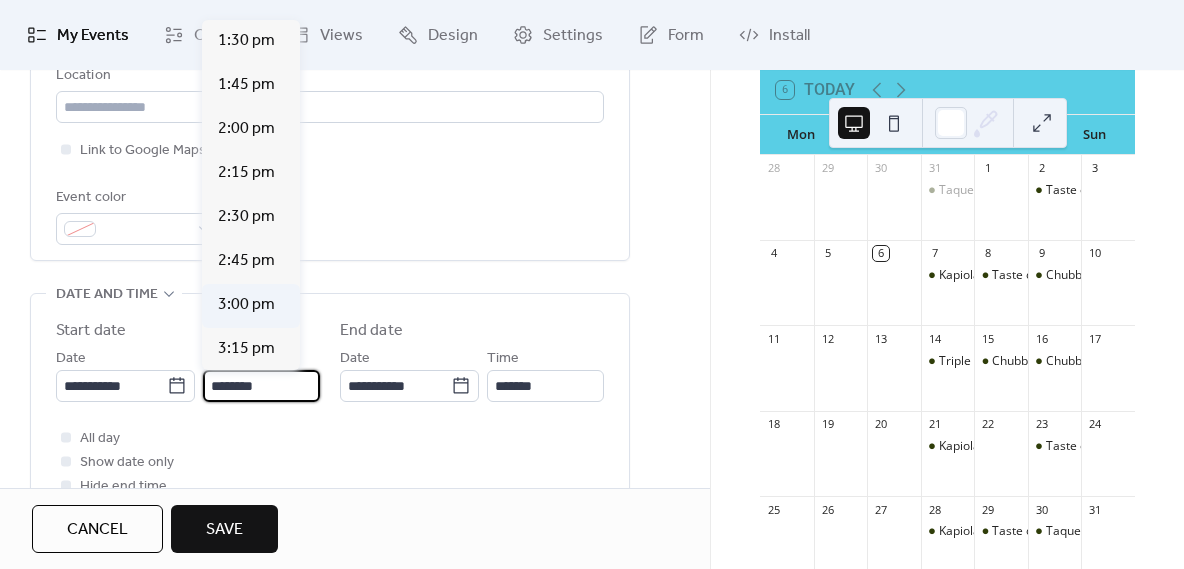 type on "*******" 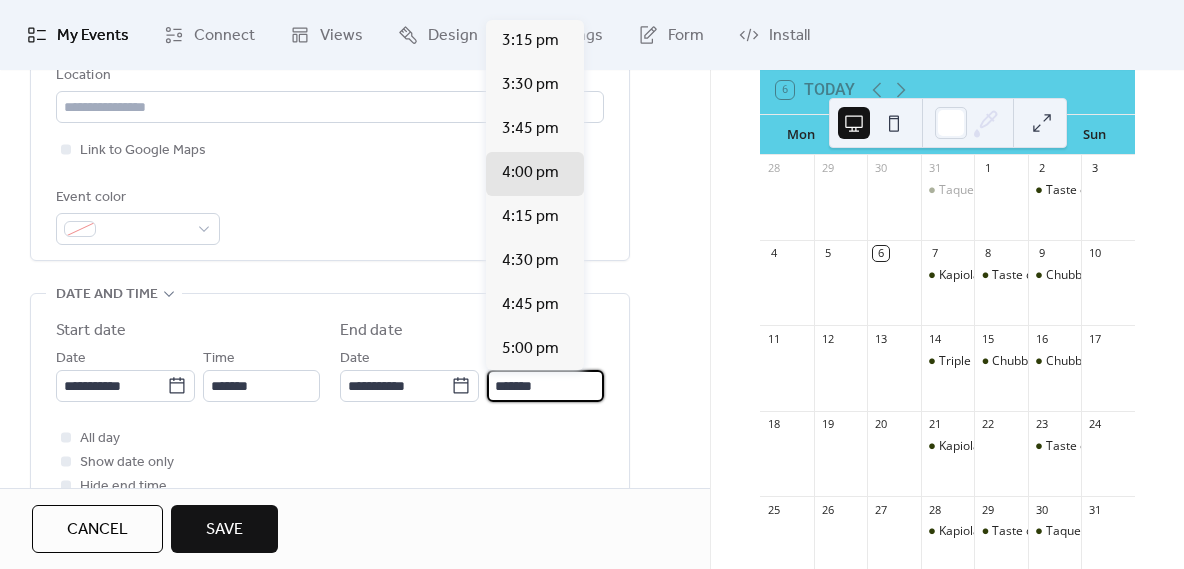click on "*******" at bounding box center (545, 386) 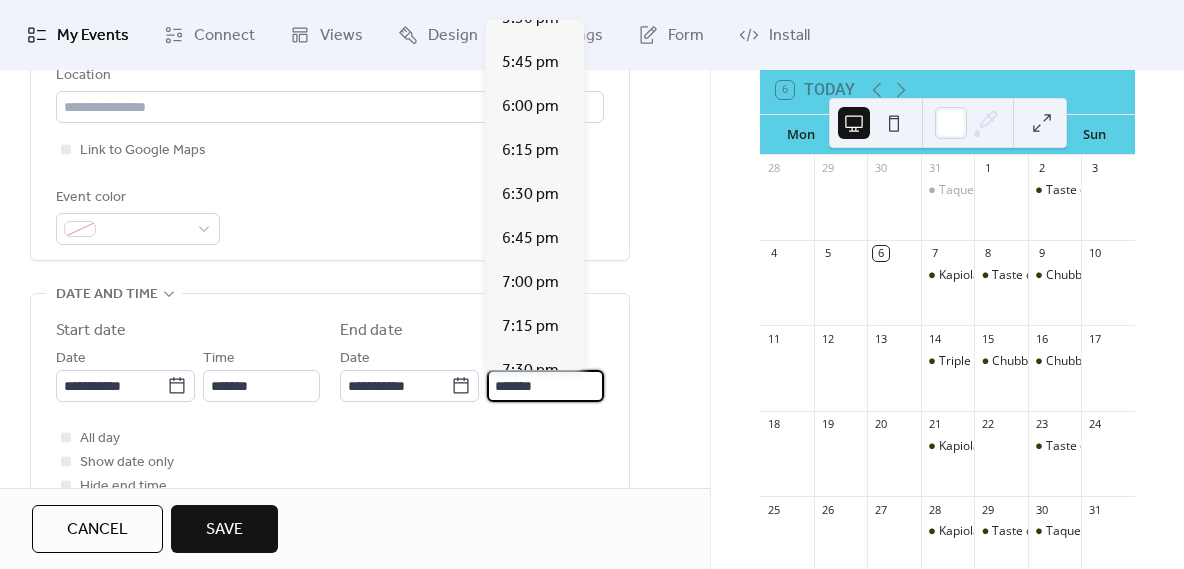 scroll, scrollTop: 431, scrollLeft: 0, axis: vertical 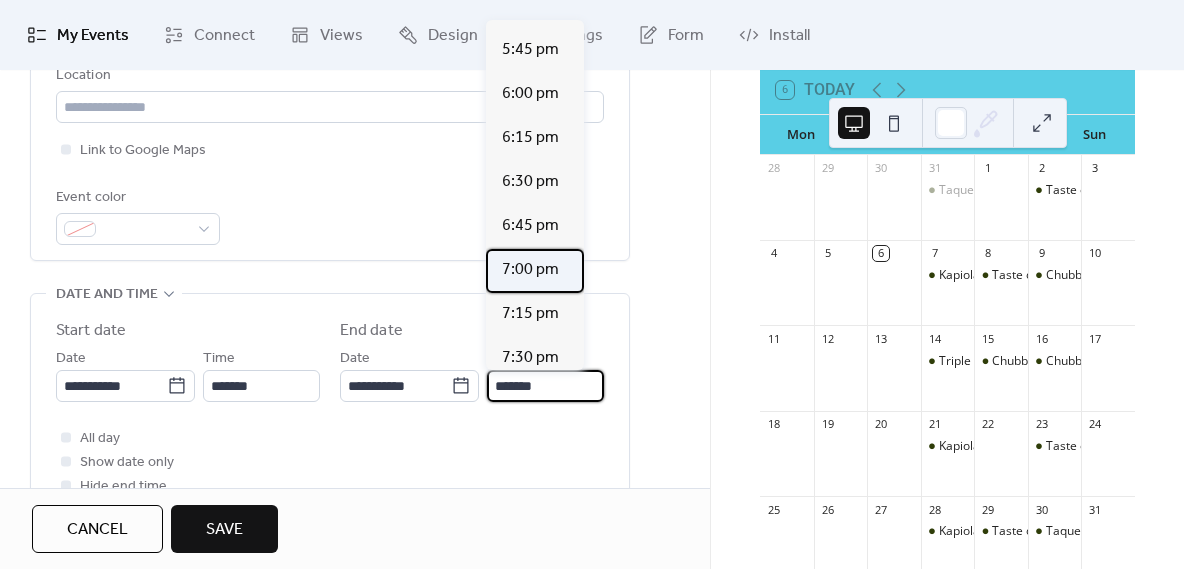 click on "7:00 pm" at bounding box center [530, 270] 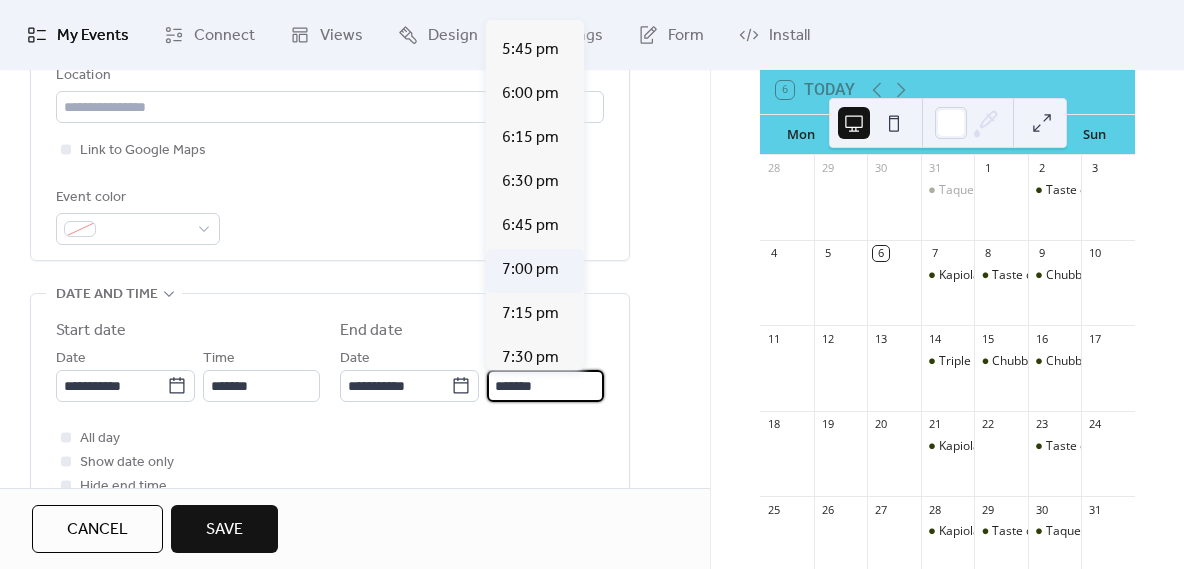 type on "*******" 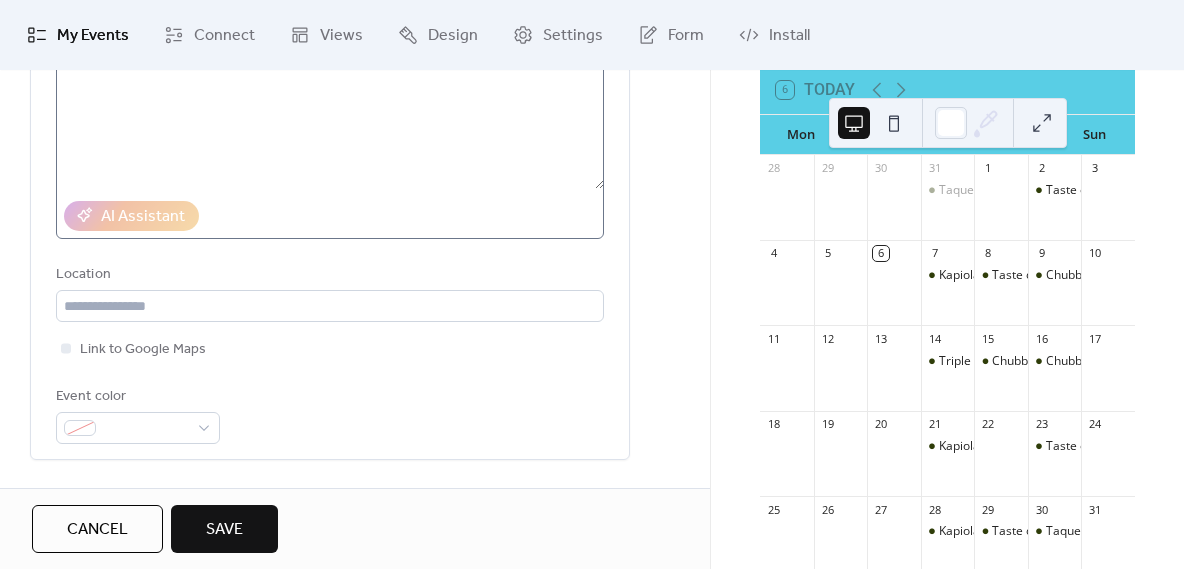 scroll, scrollTop: 279, scrollLeft: 0, axis: vertical 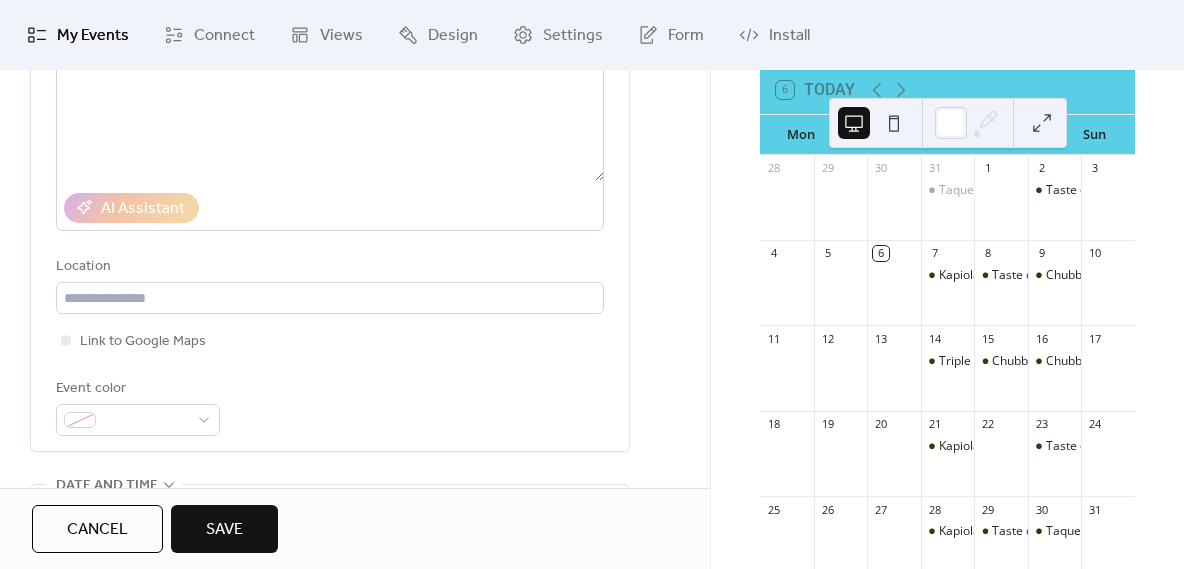 click on "Save" at bounding box center (224, 530) 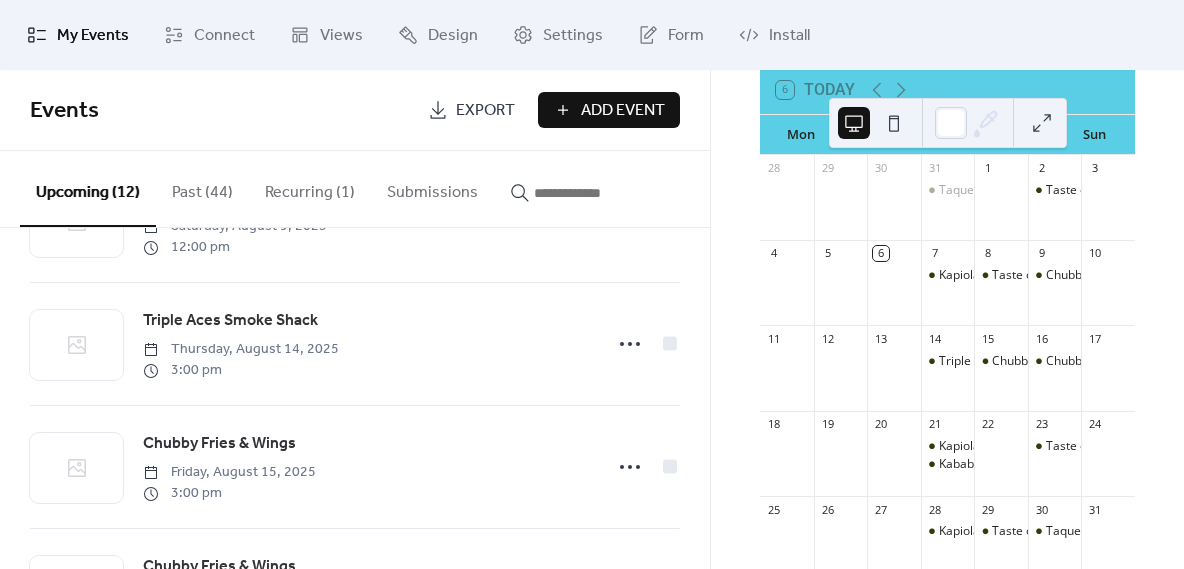 scroll, scrollTop: 382, scrollLeft: 0, axis: vertical 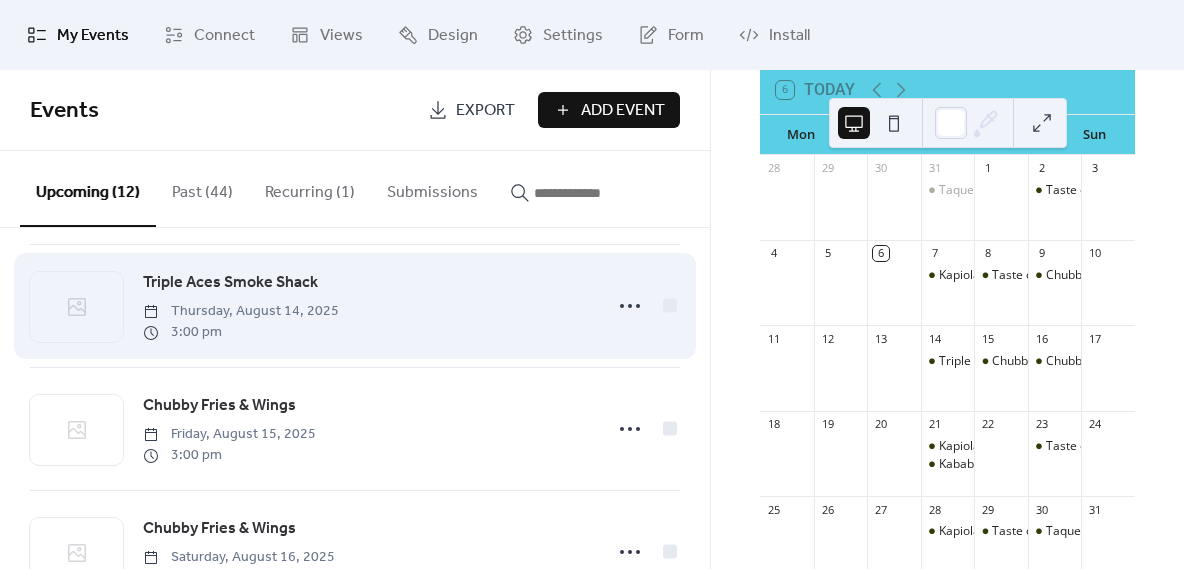 click on "[NAME] [DAY], [MONTH] [NUMBER], [YEAR] [TIME]" at bounding box center [366, 306] 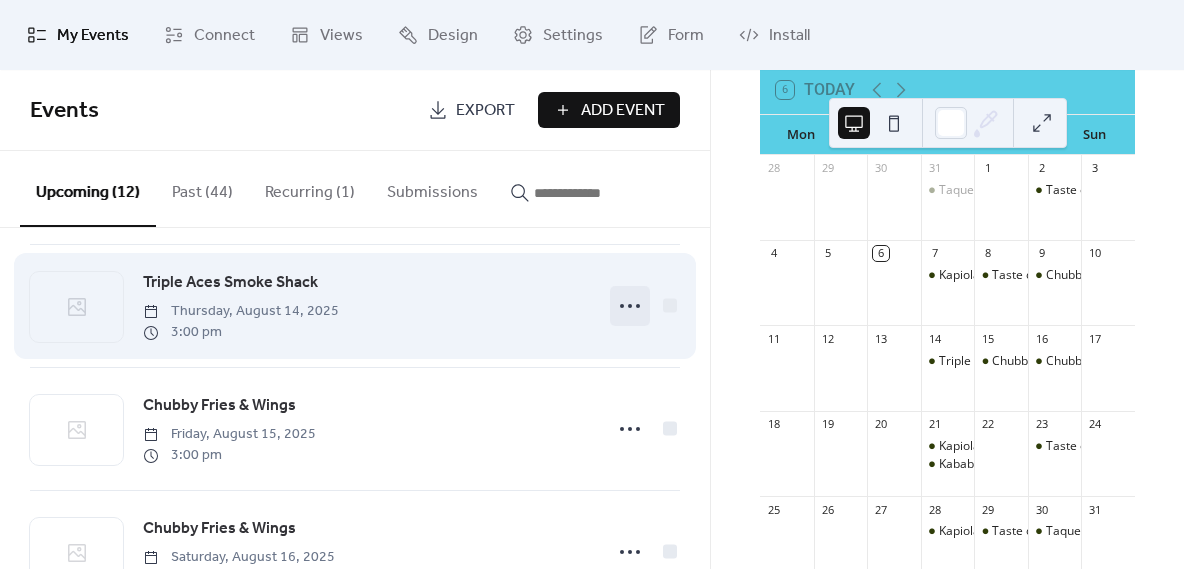 click 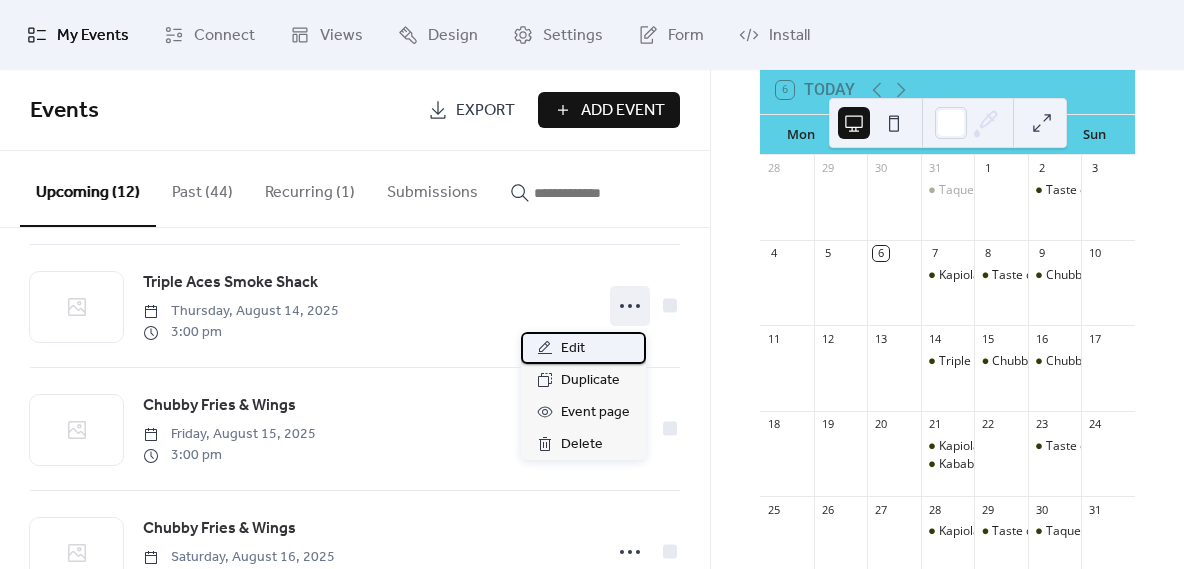 click on "Edit" at bounding box center [573, 349] 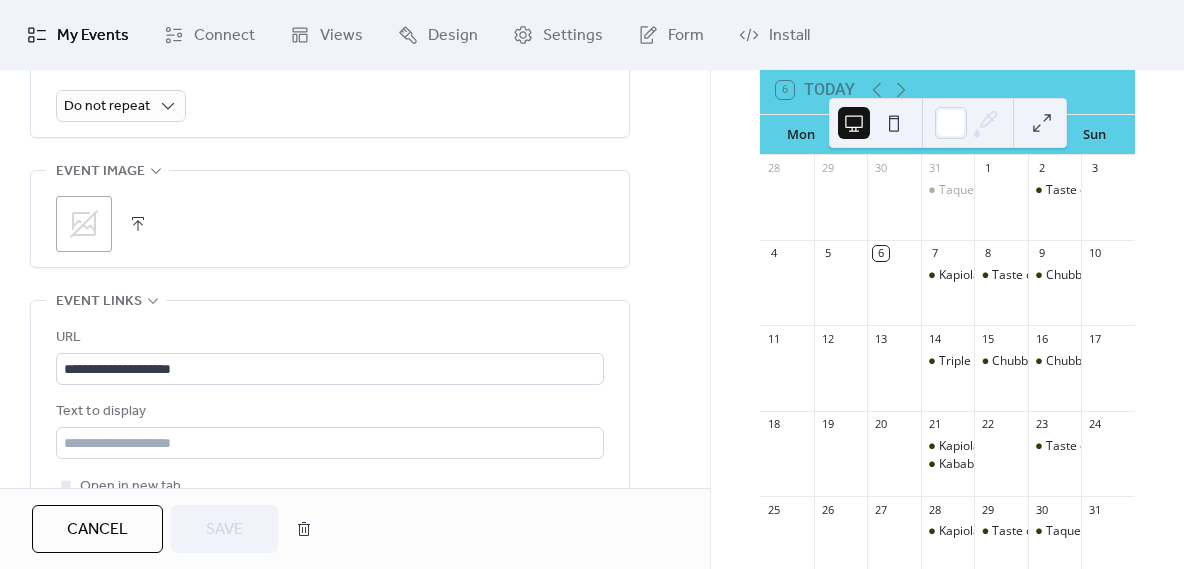 scroll, scrollTop: 955, scrollLeft: 0, axis: vertical 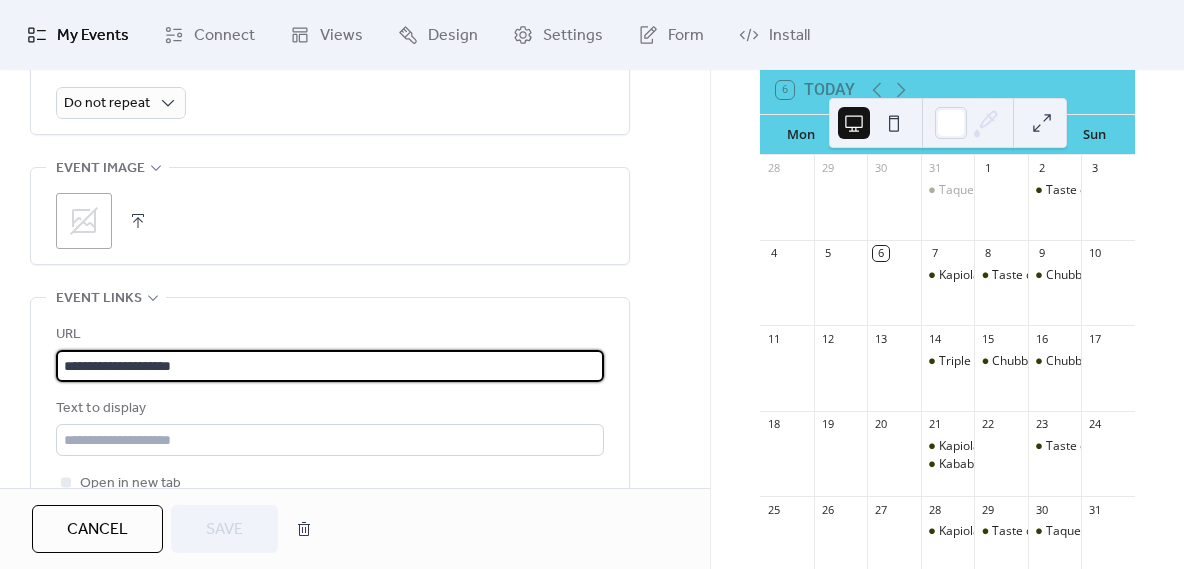 click on "**********" at bounding box center [330, 366] 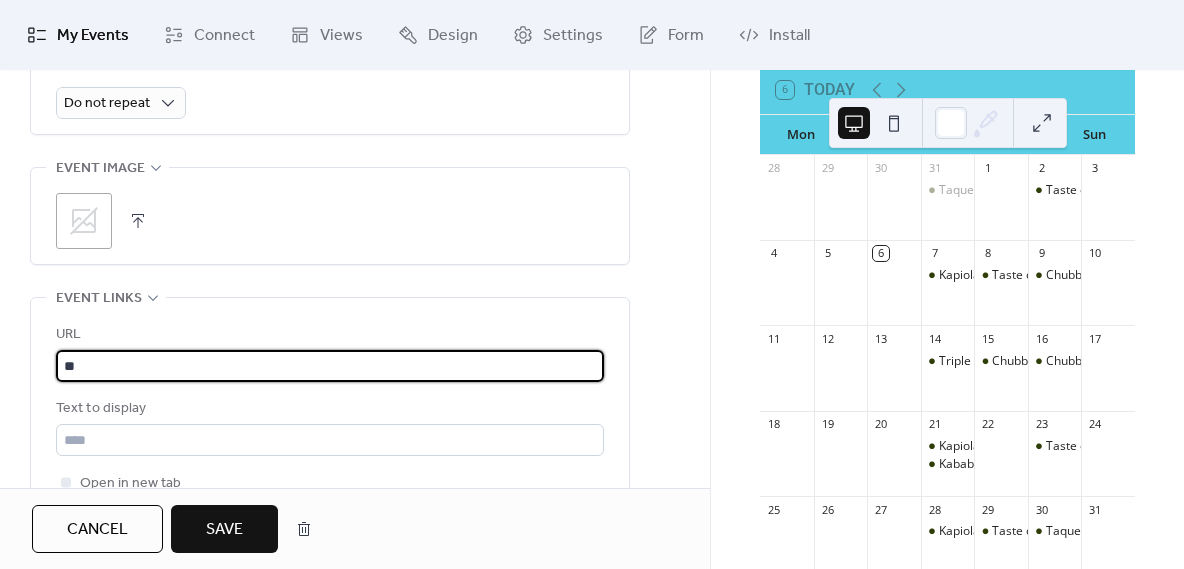 type on "*" 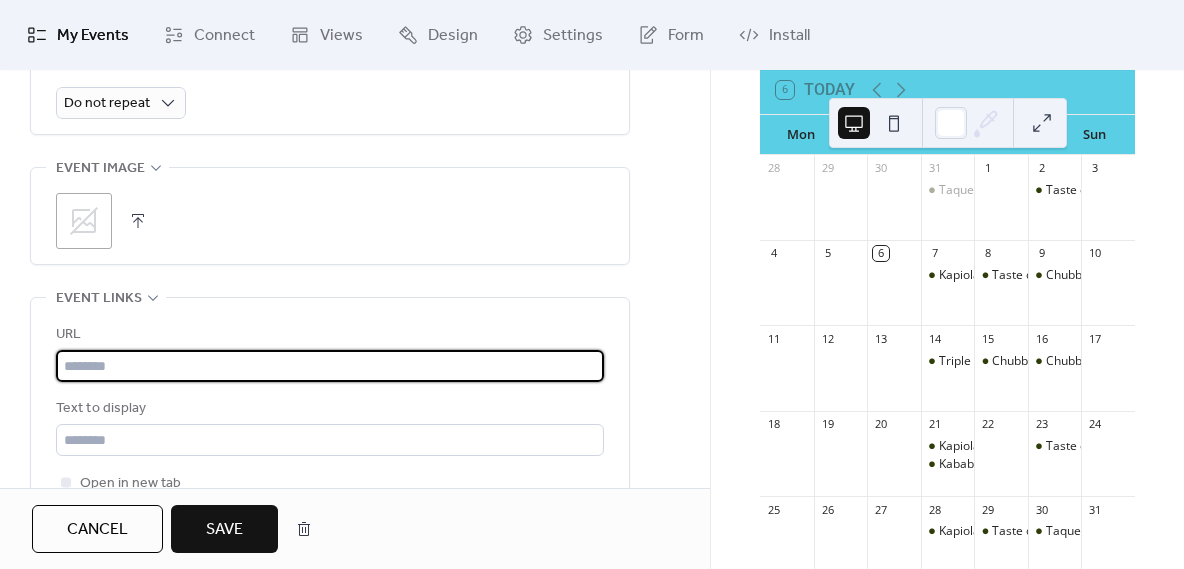 paste on "**********" 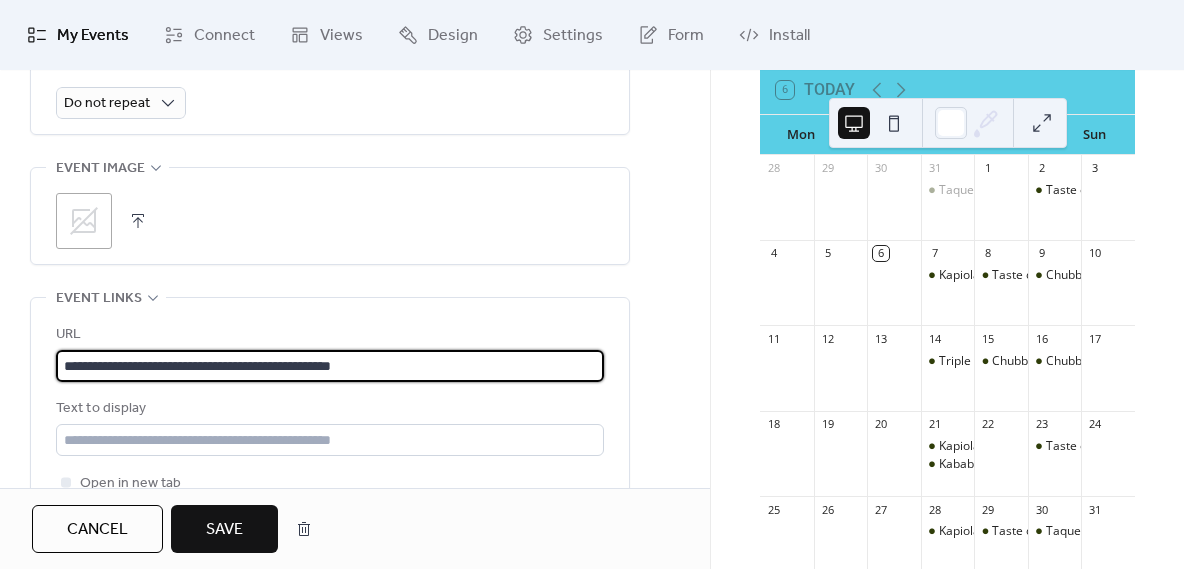 type on "**********" 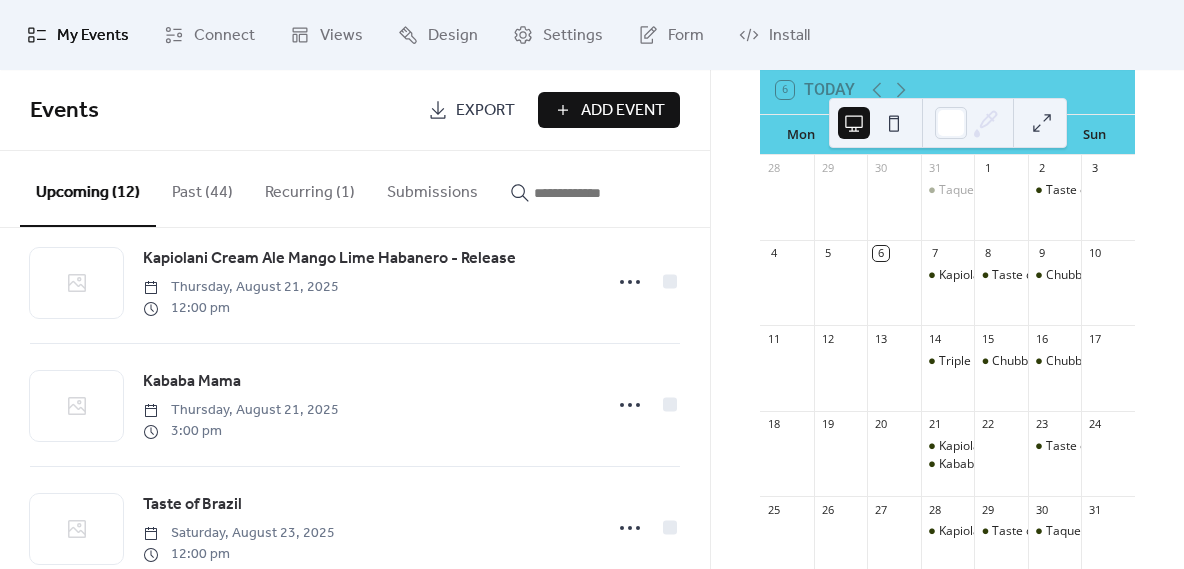 scroll, scrollTop: 781, scrollLeft: 0, axis: vertical 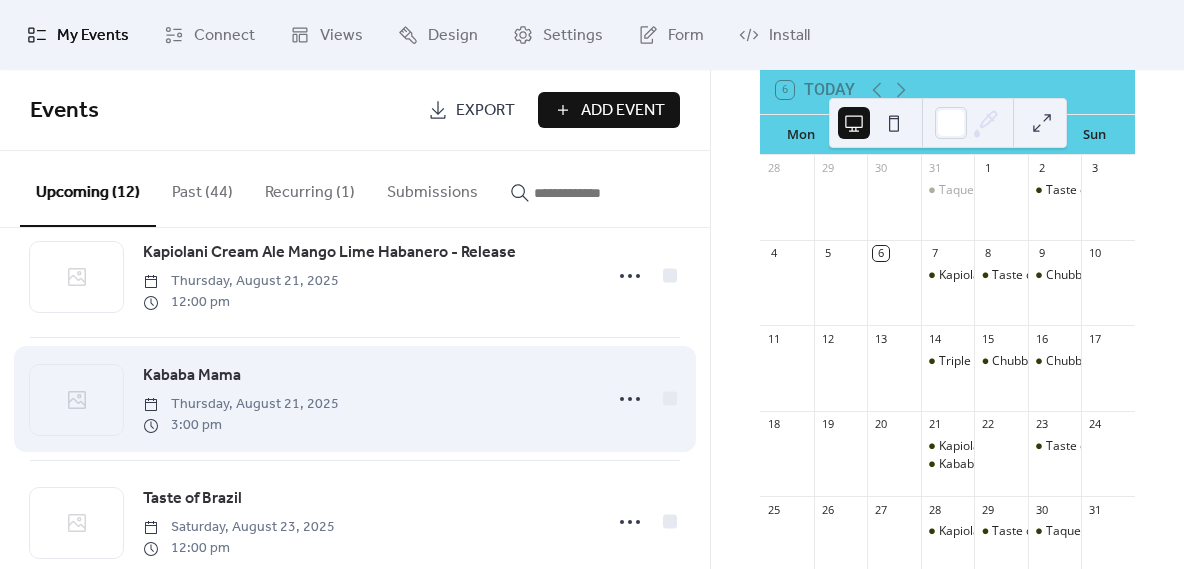 click on "[NAME] [DAY], [MONTH] [NUMBER], [YEAR] [TIME]" at bounding box center [366, 399] 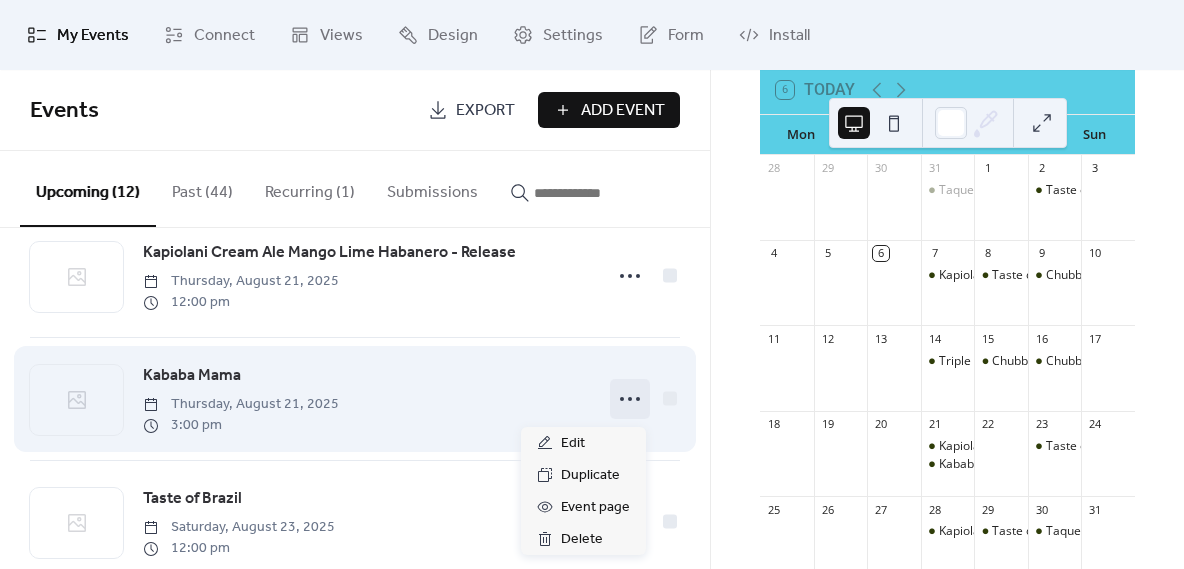 click 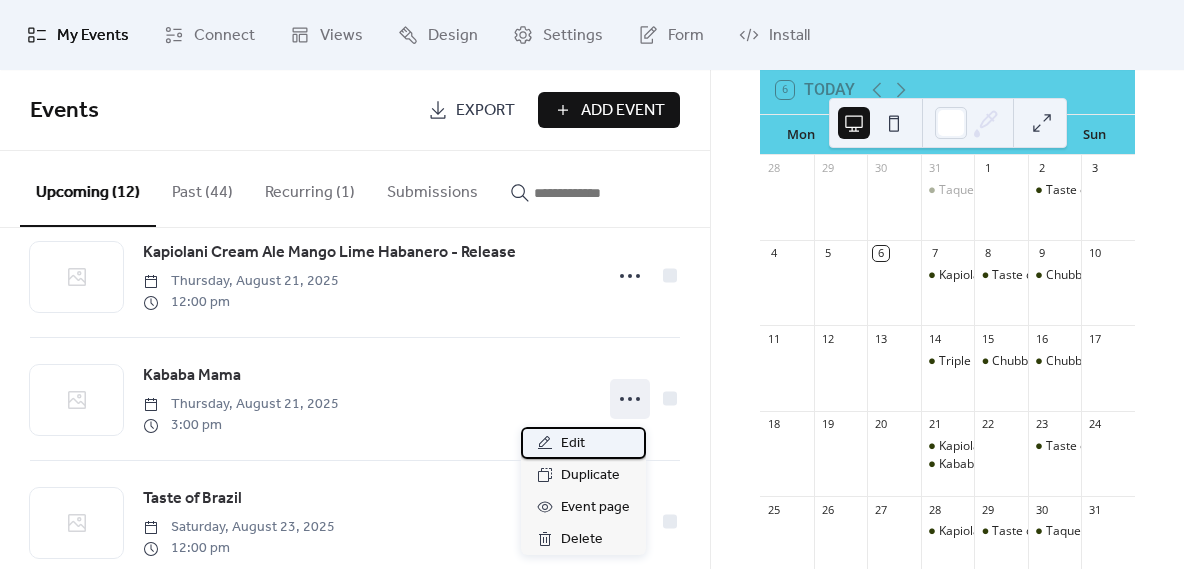 click on "Edit" at bounding box center (573, 444) 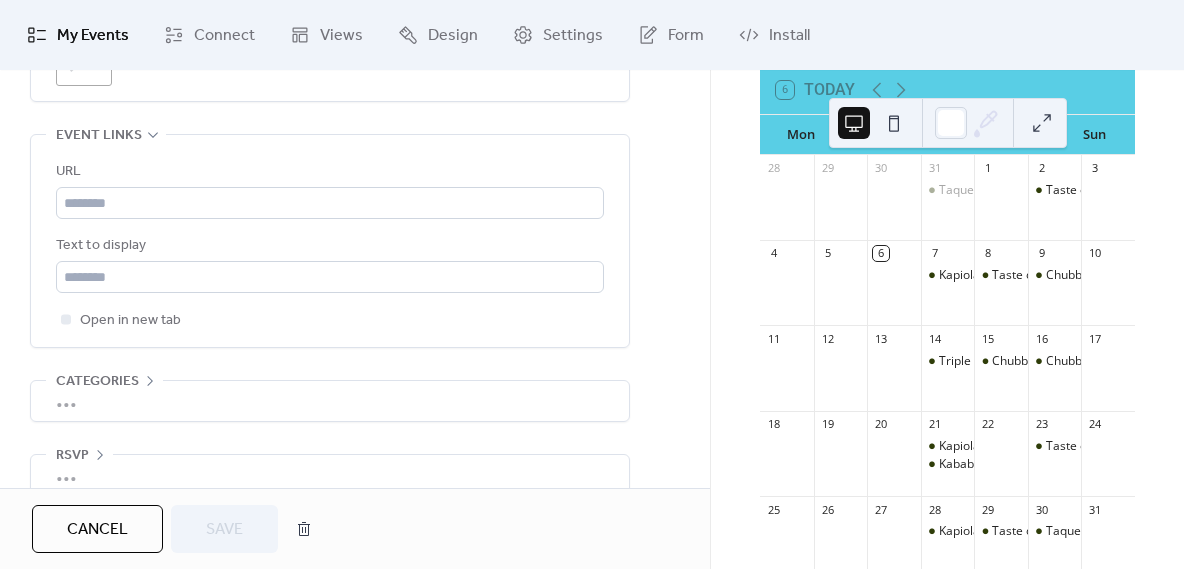 scroll, scrollTop: 1120, scrollLeft: 0, axis: vertical 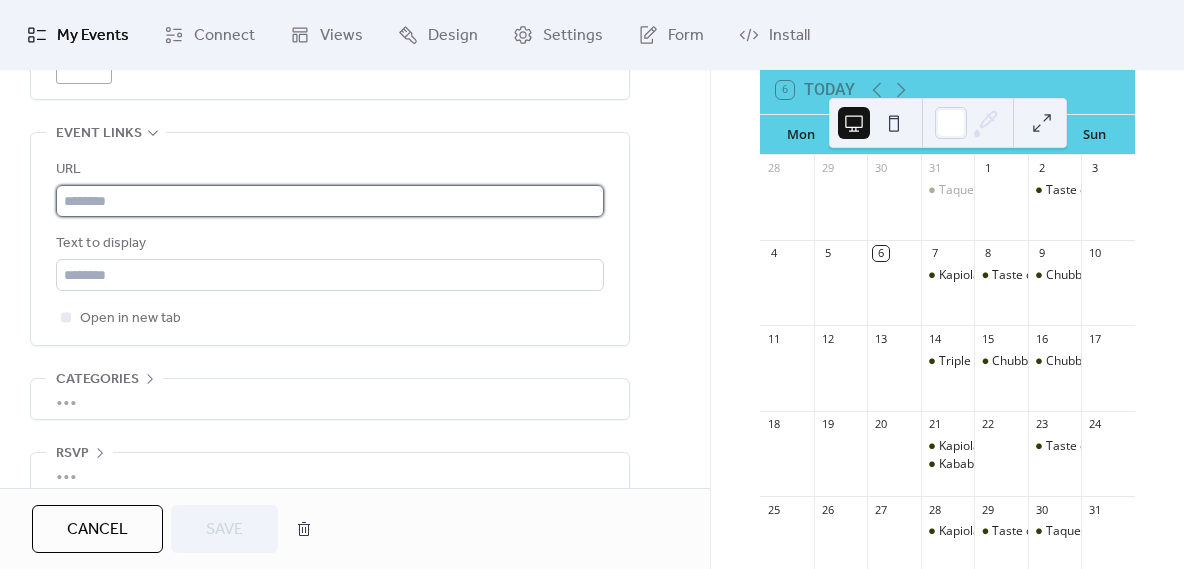 click at bounding box center [330, 201] 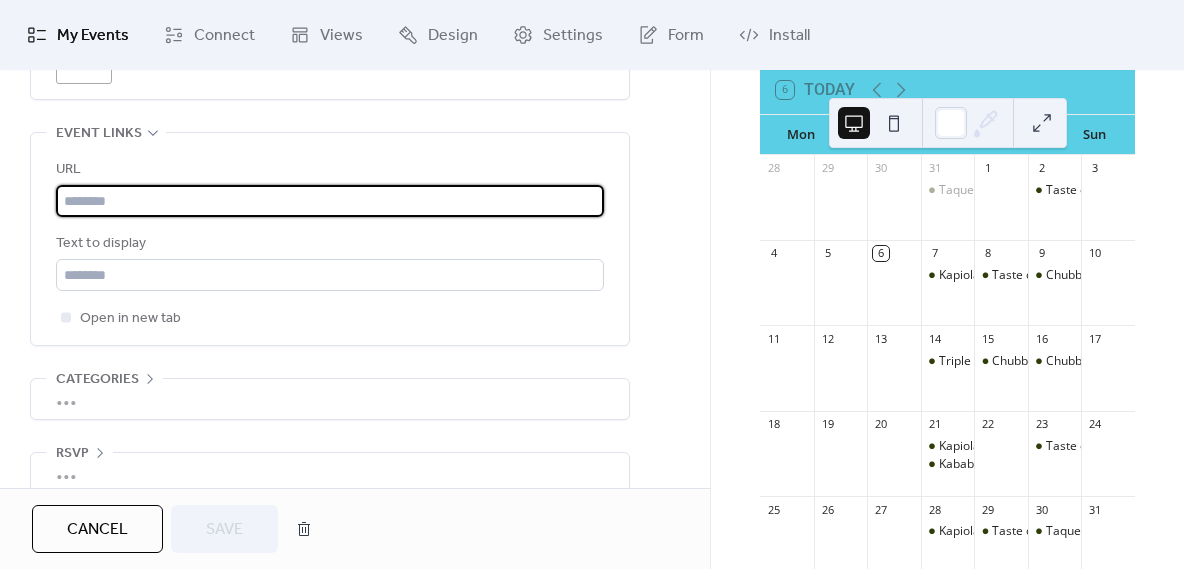 paste on "**********" 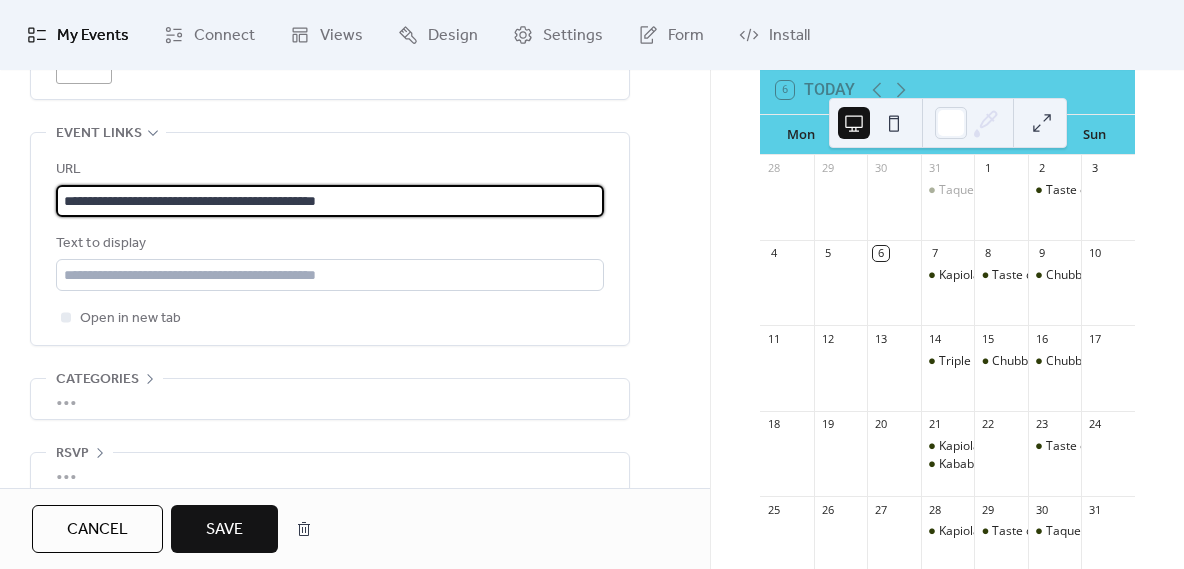 type on "**********" 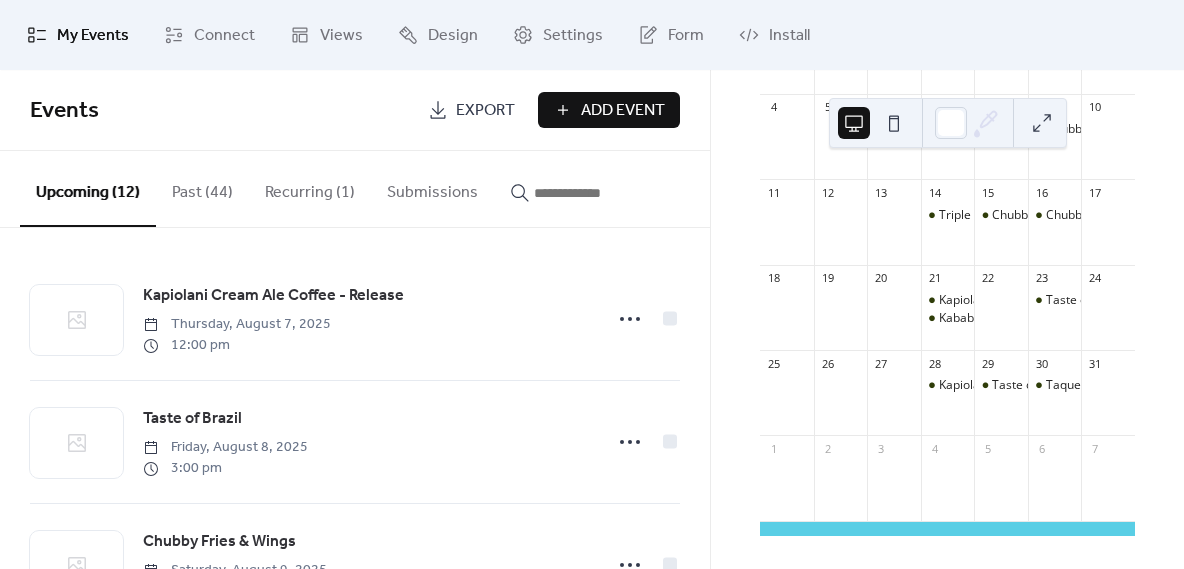 scroll, scrollTop: 284, scrollLeft: 0, axis: vertical 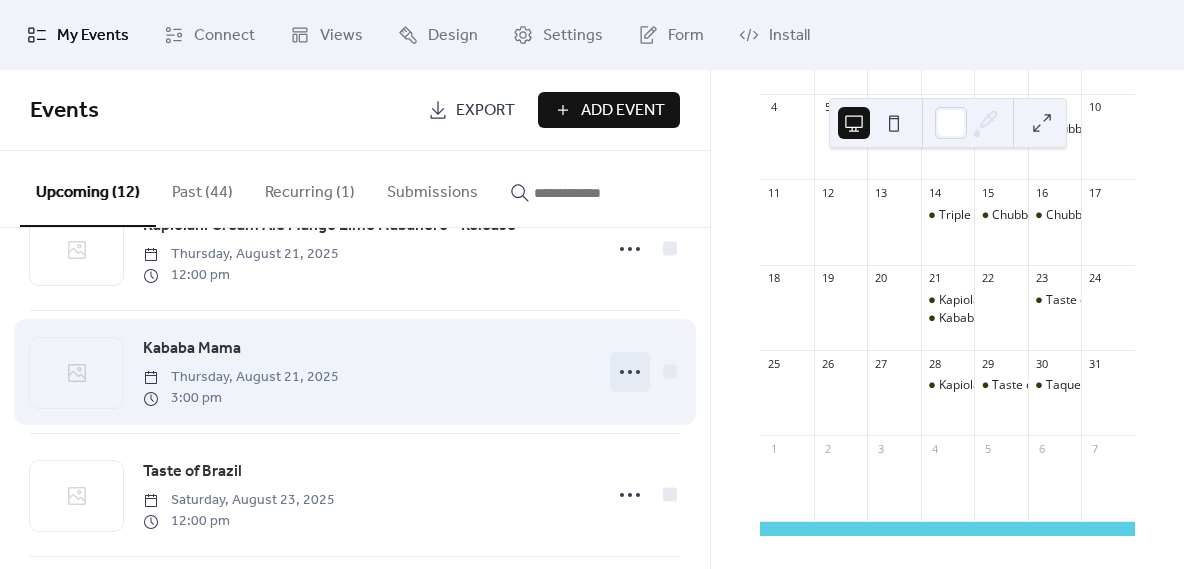 click 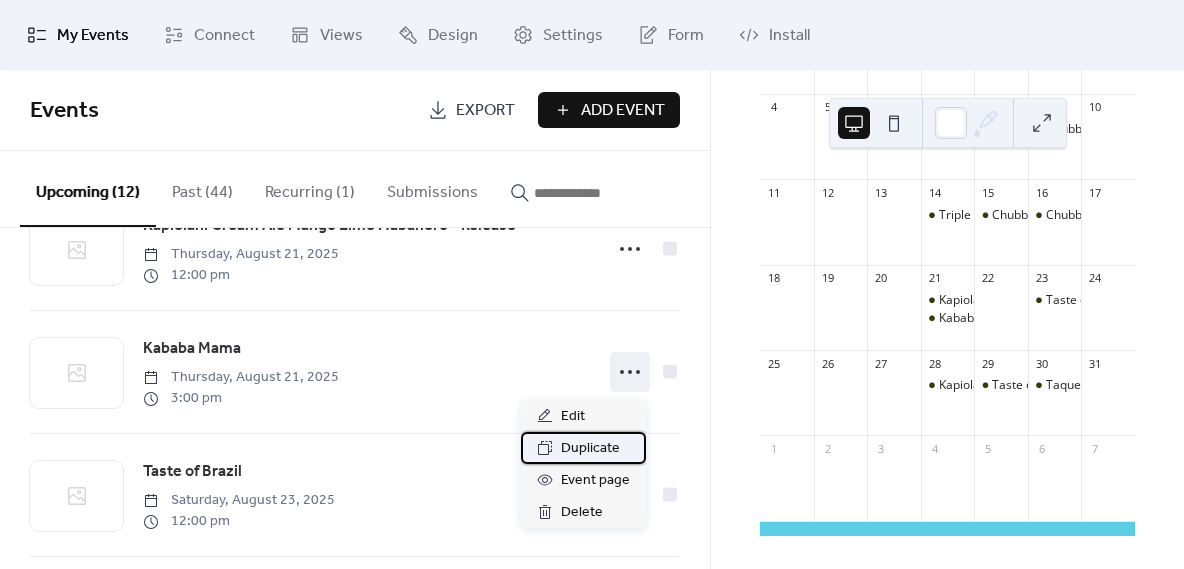 click on "Duplicate" at bounding box center (590, 449) 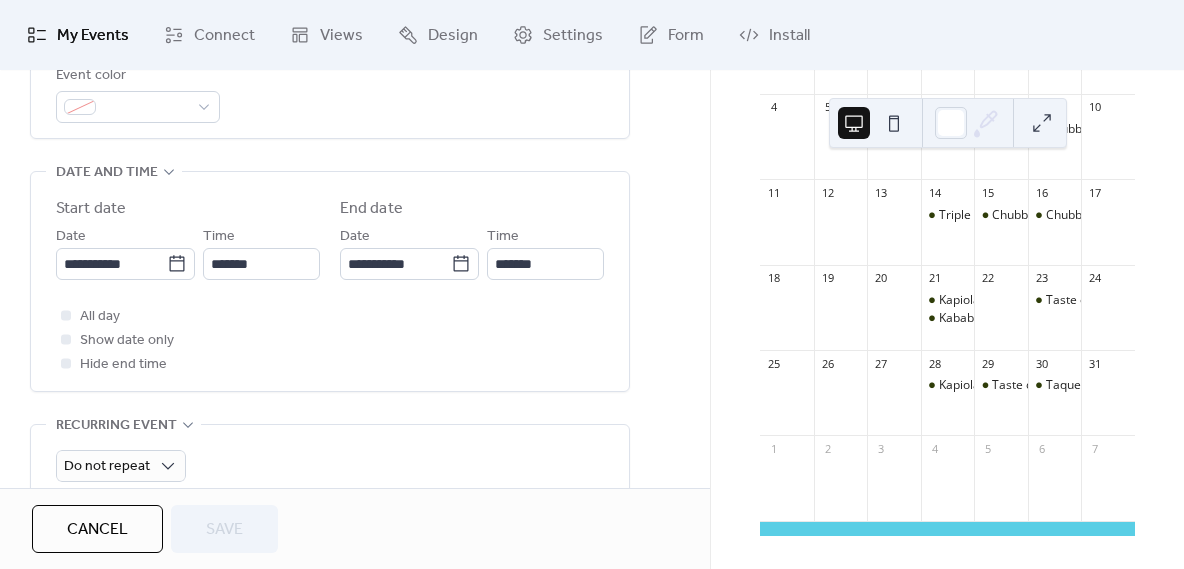 scroll, scrollTop: 596, scrollLeft: 0, axis: vertical 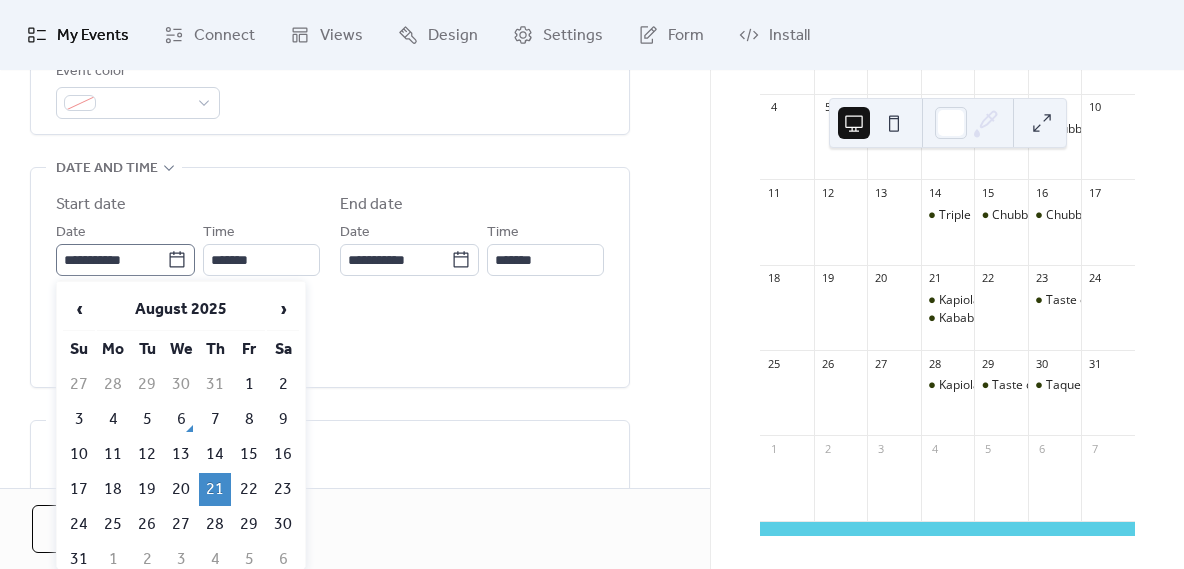 click 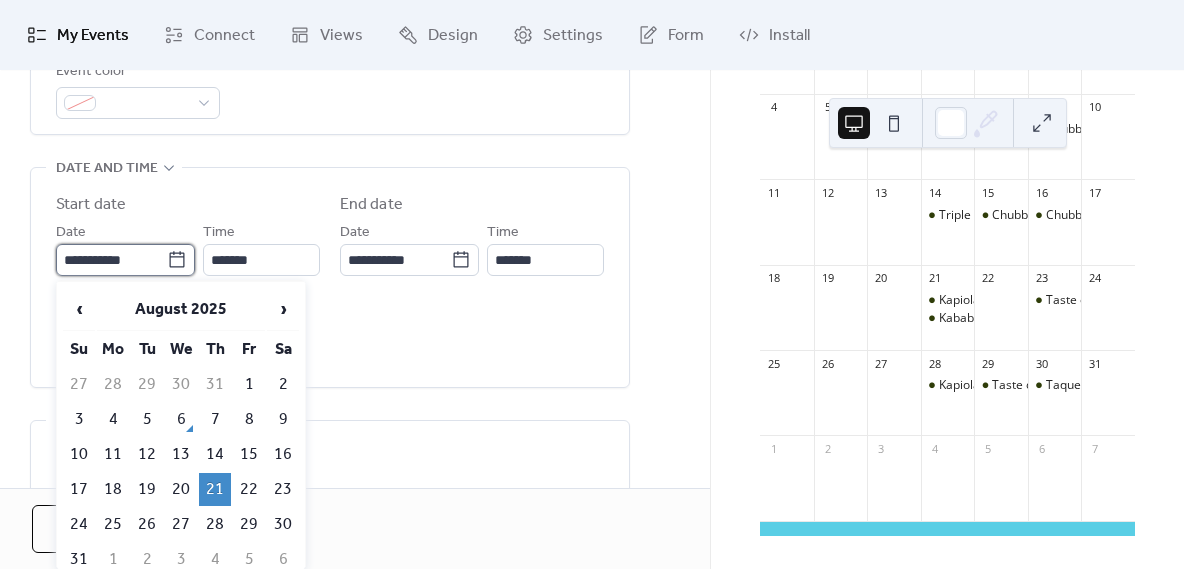click on "**********" at bounding box center [111, 260] 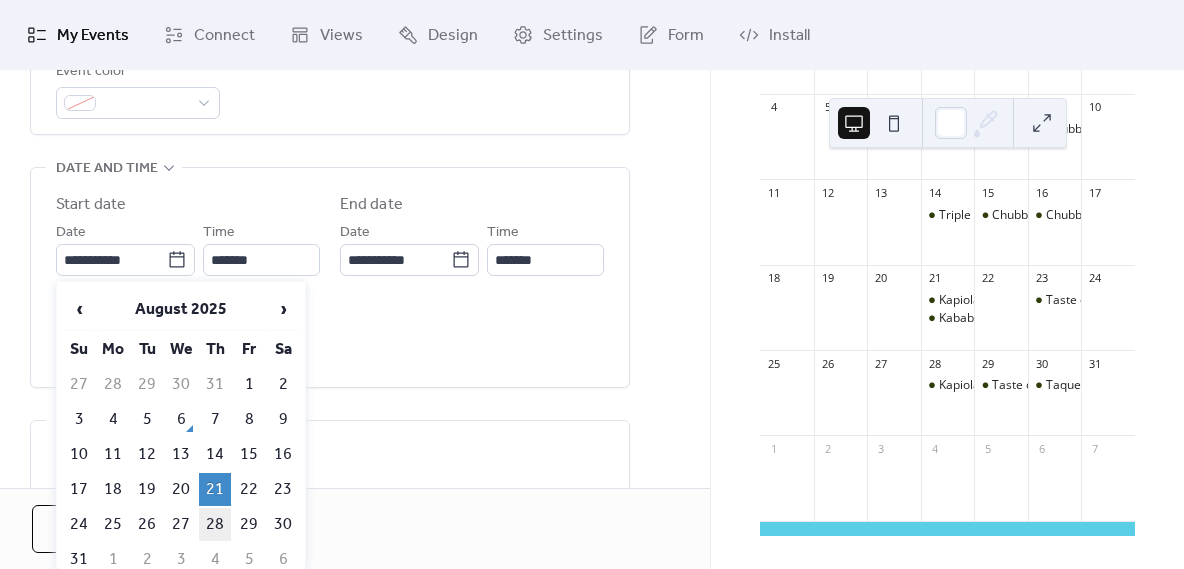 click on "28" at bounding box center [215, 524] 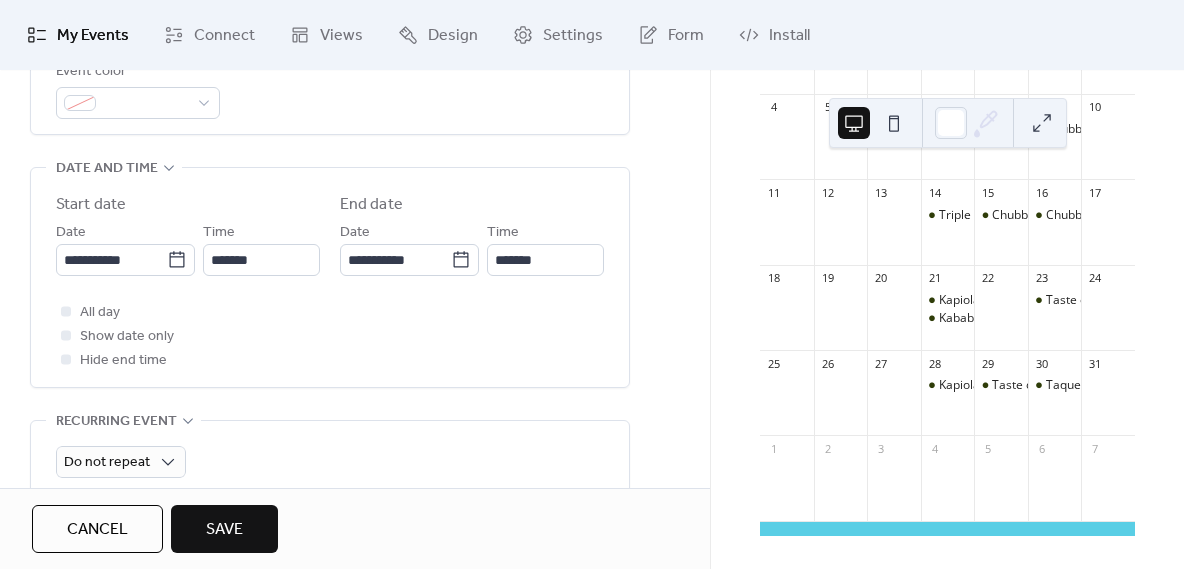 click on "Save" at bounding box center (224, 530) 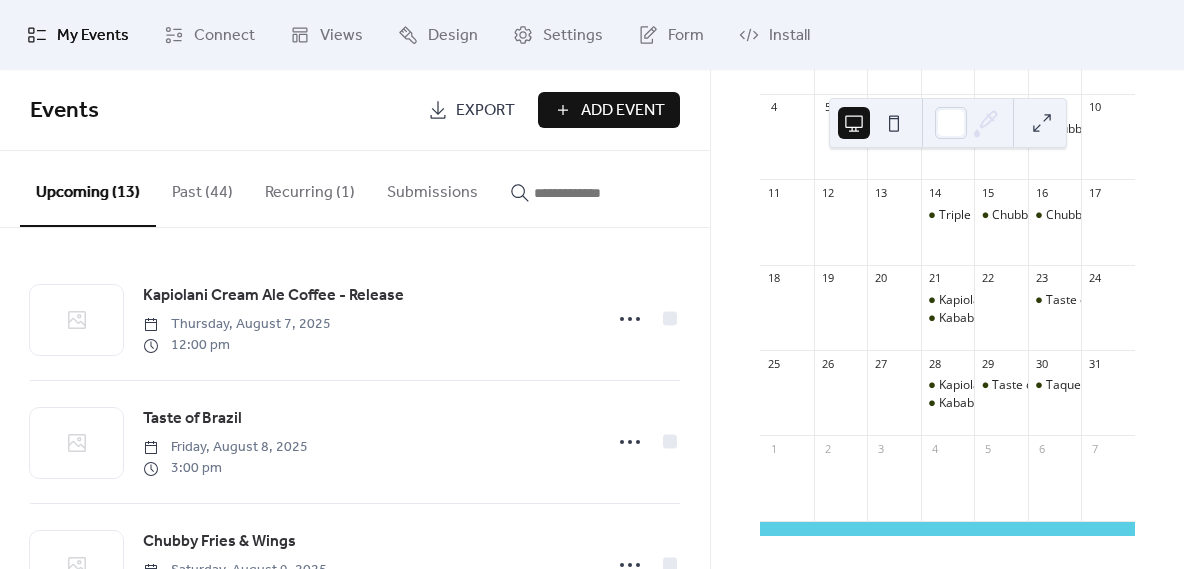 scroll, scrollTop: 290, scrollLeft: 0, axis: vertical 